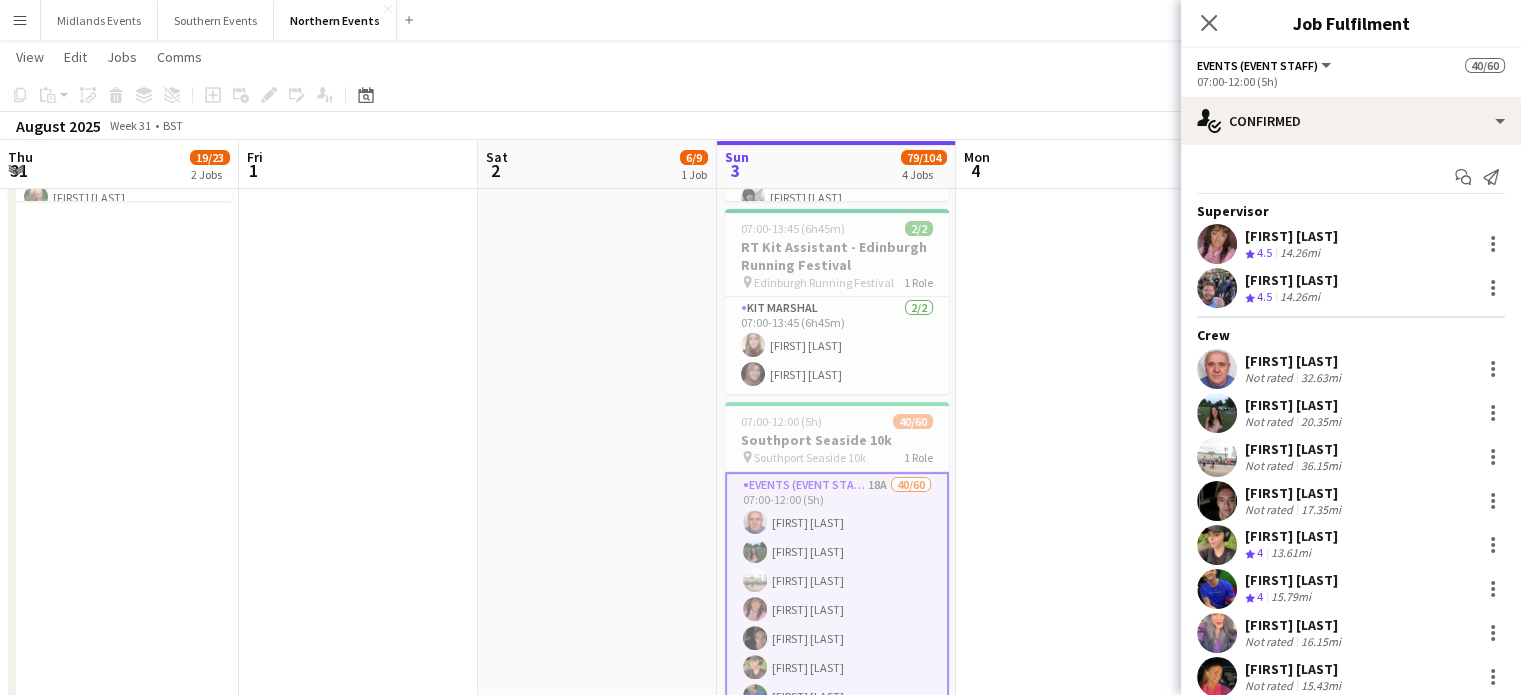 scroll, scrollTop: 520, scrollLeft: 0, axis: vertical 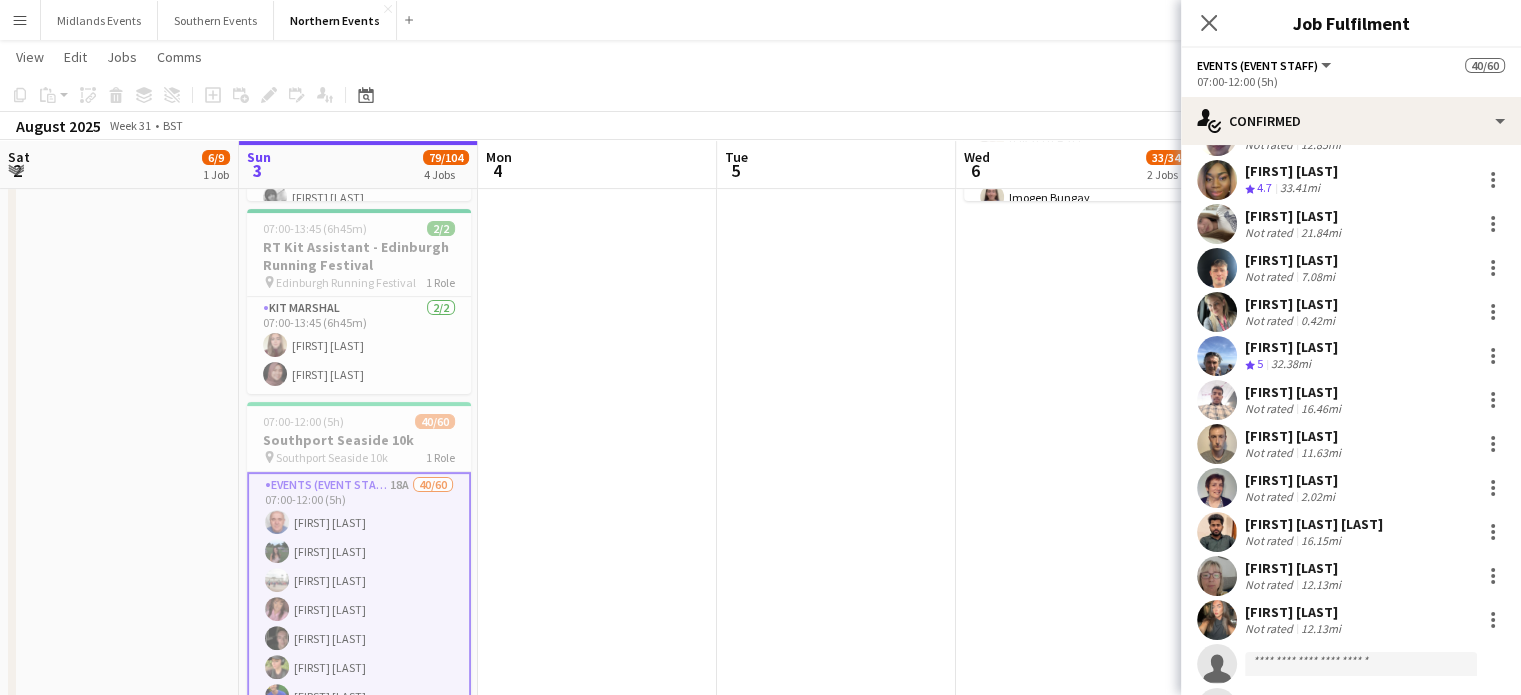 click on "Menu" at bounding box center [20, 20] 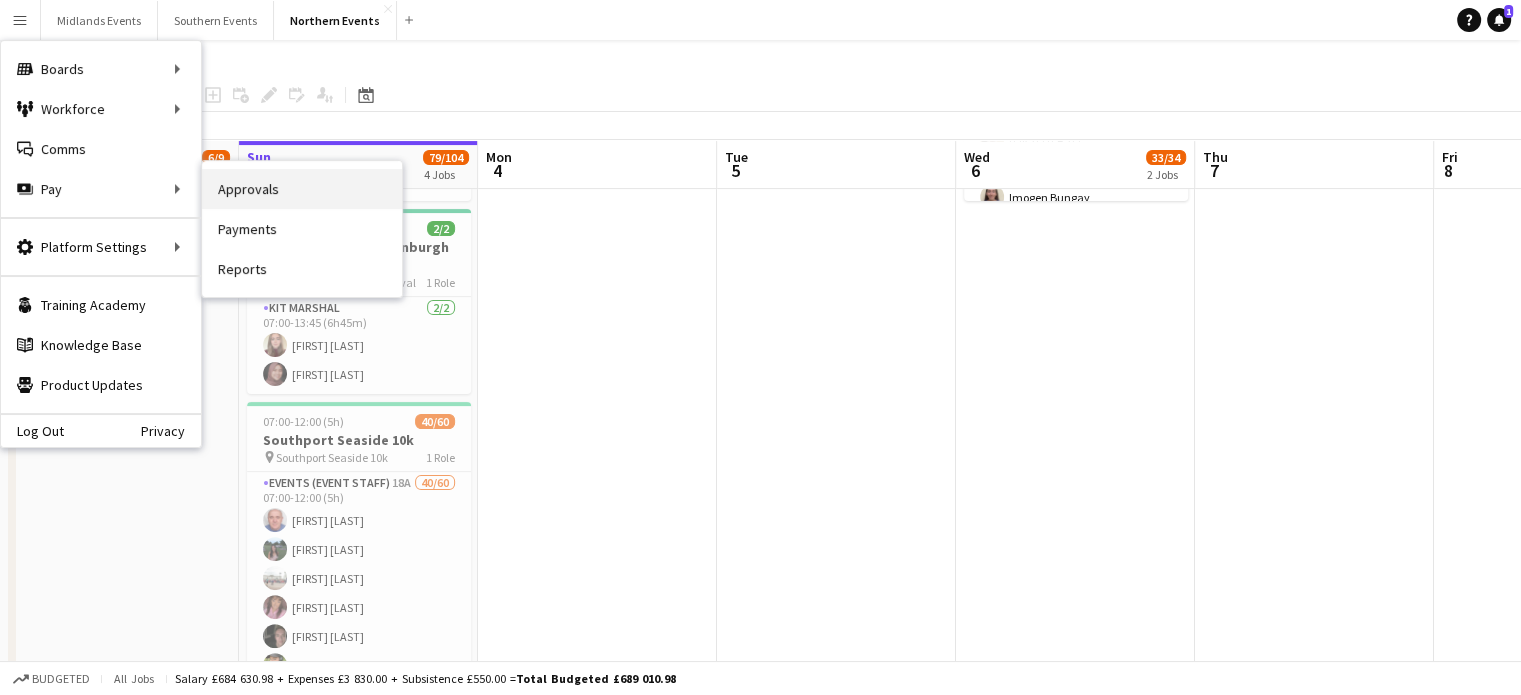 click on "Approvals" at bounding box center (302, 189) 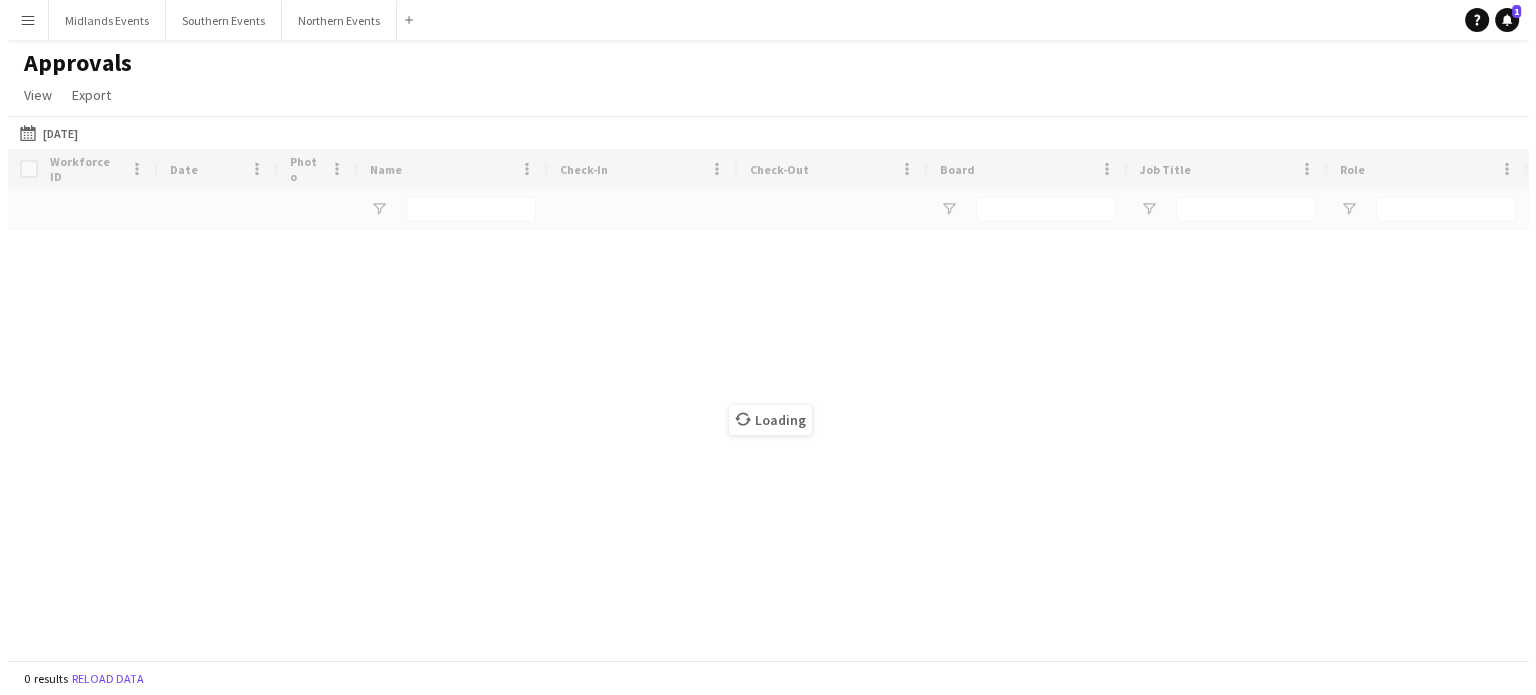 scroll, scrollTop: 0, scrollLeft: 0, axis: both 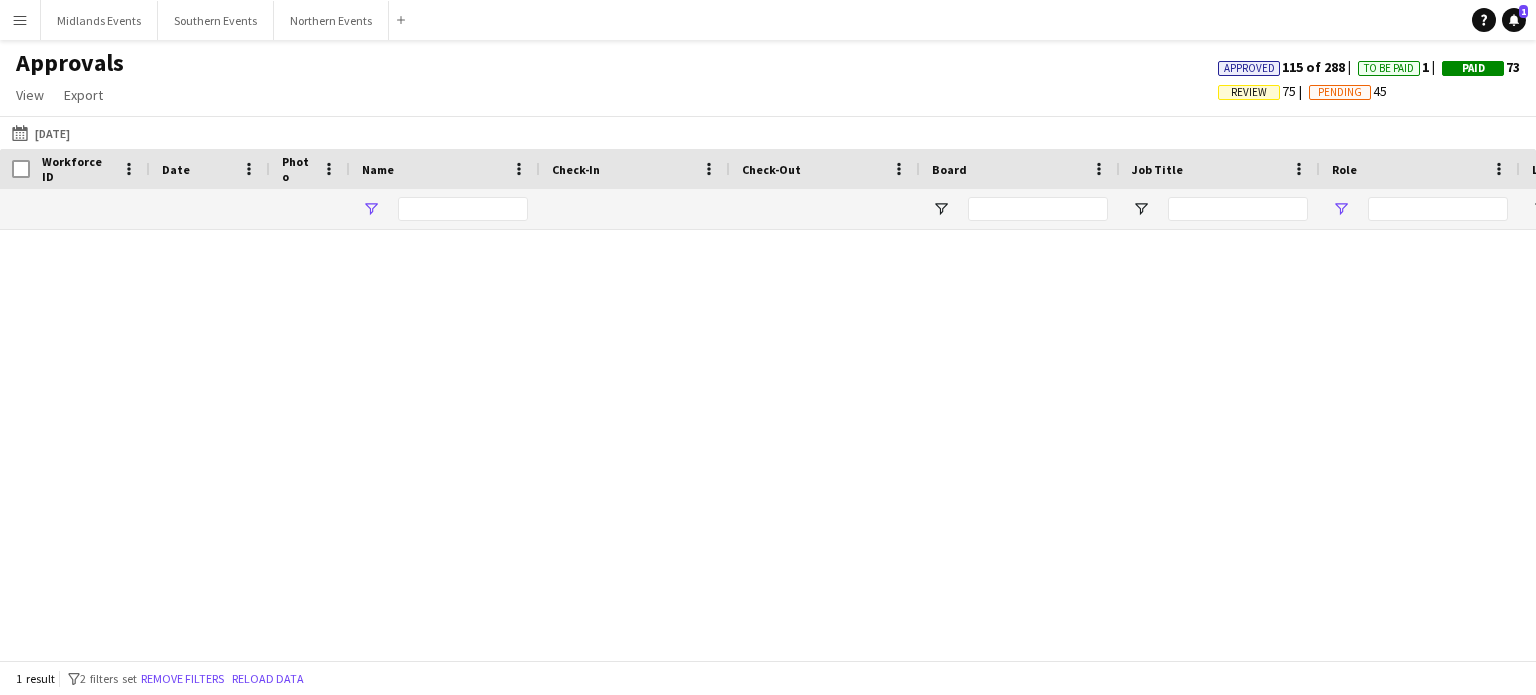 type on "**********" 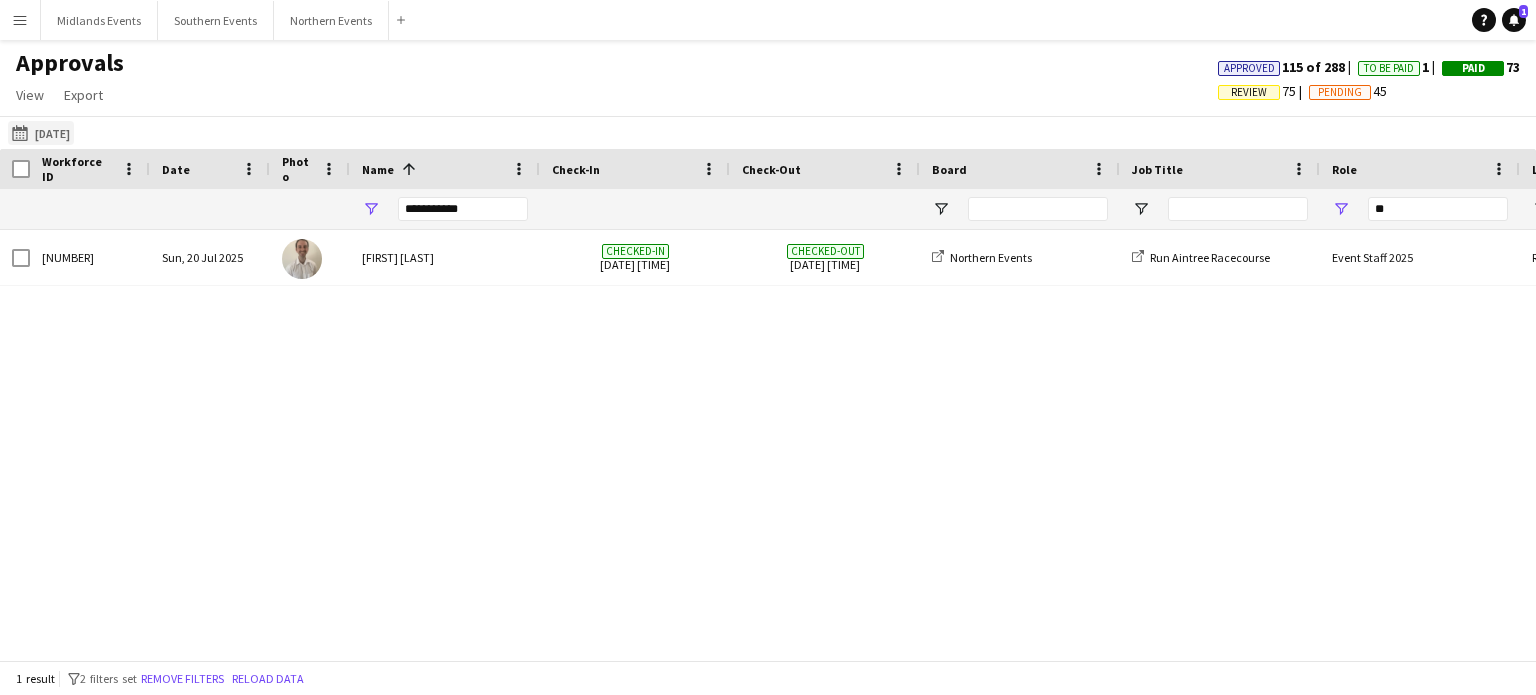 click on "[DATE]
[DATE]" 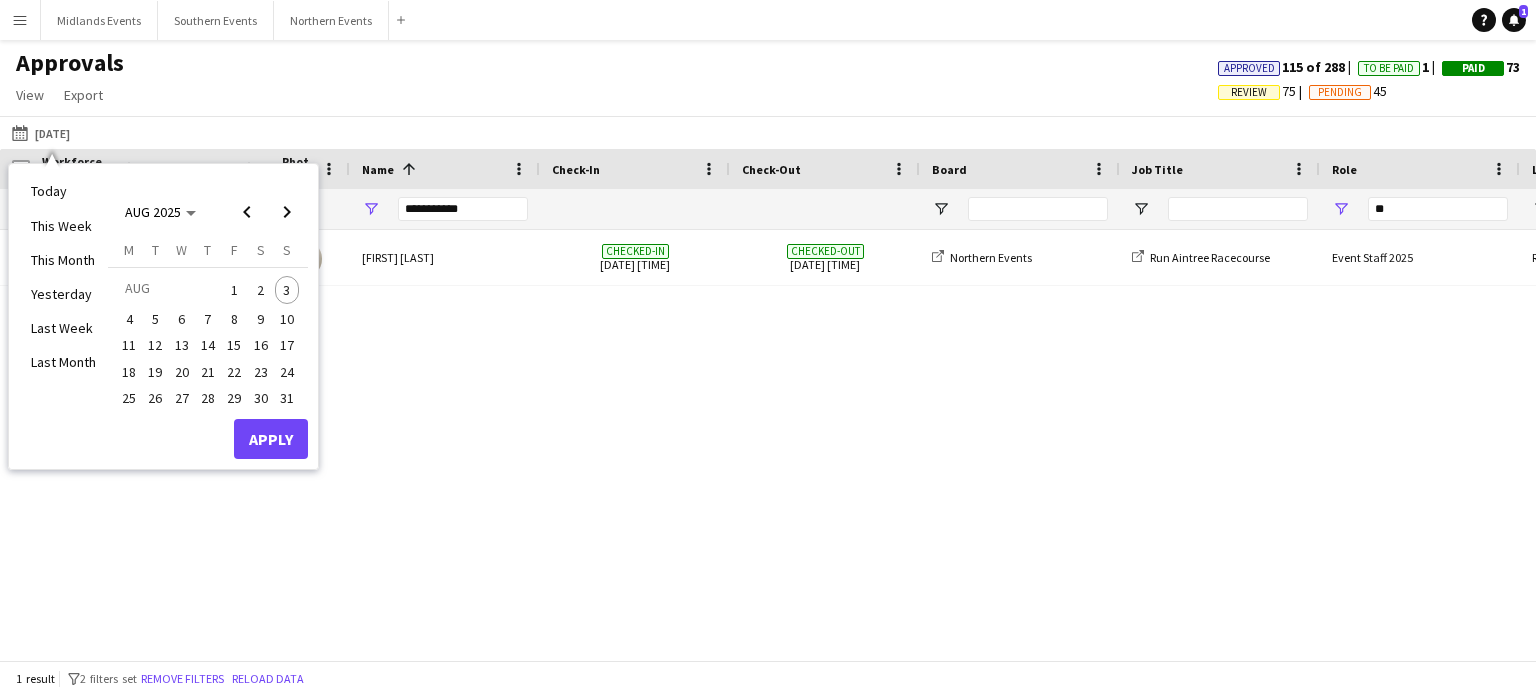 click on "[NUMBER] [DAY], [DATE] [FIRST] [LAST] Checked-in  [DATE] [TIME] Checked-out  [DATE] [TIME]
Northern Events
Run Aintree Racecourse
Event Staff 2025 Run Aintree Racecourse
[TIME]
-
[TIME]
(+45m)" at bounding box center [768, 437] 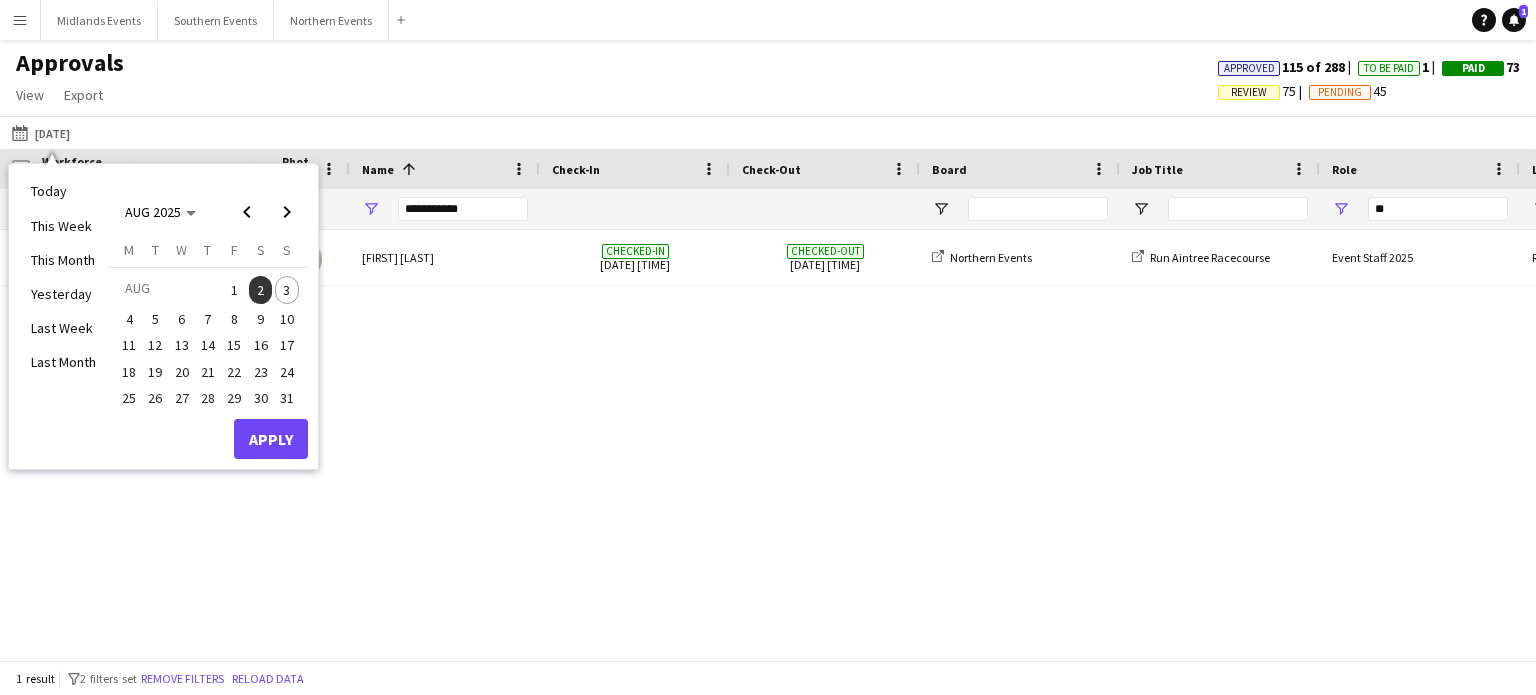 click on "2" at bounding box center (261, 290) 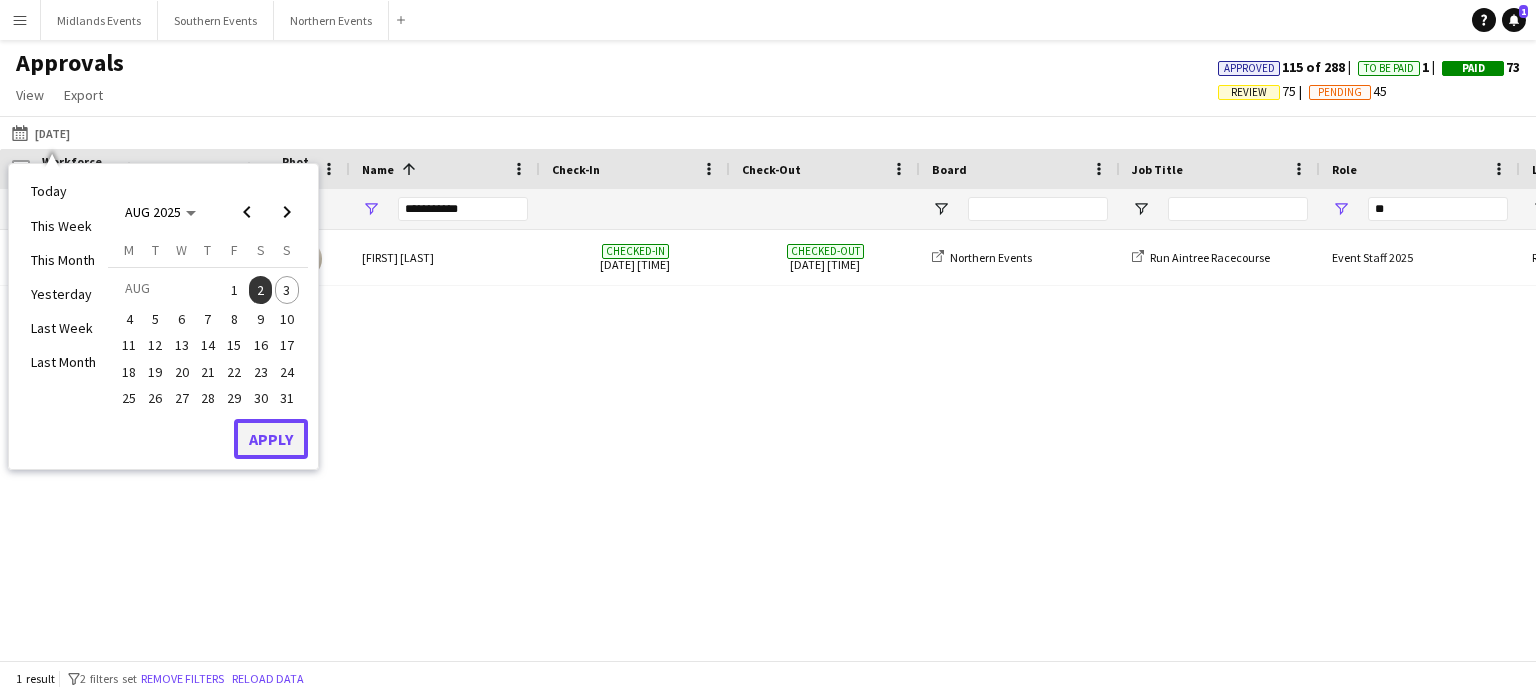 click on "Apply" at bounding box center [271, 439] 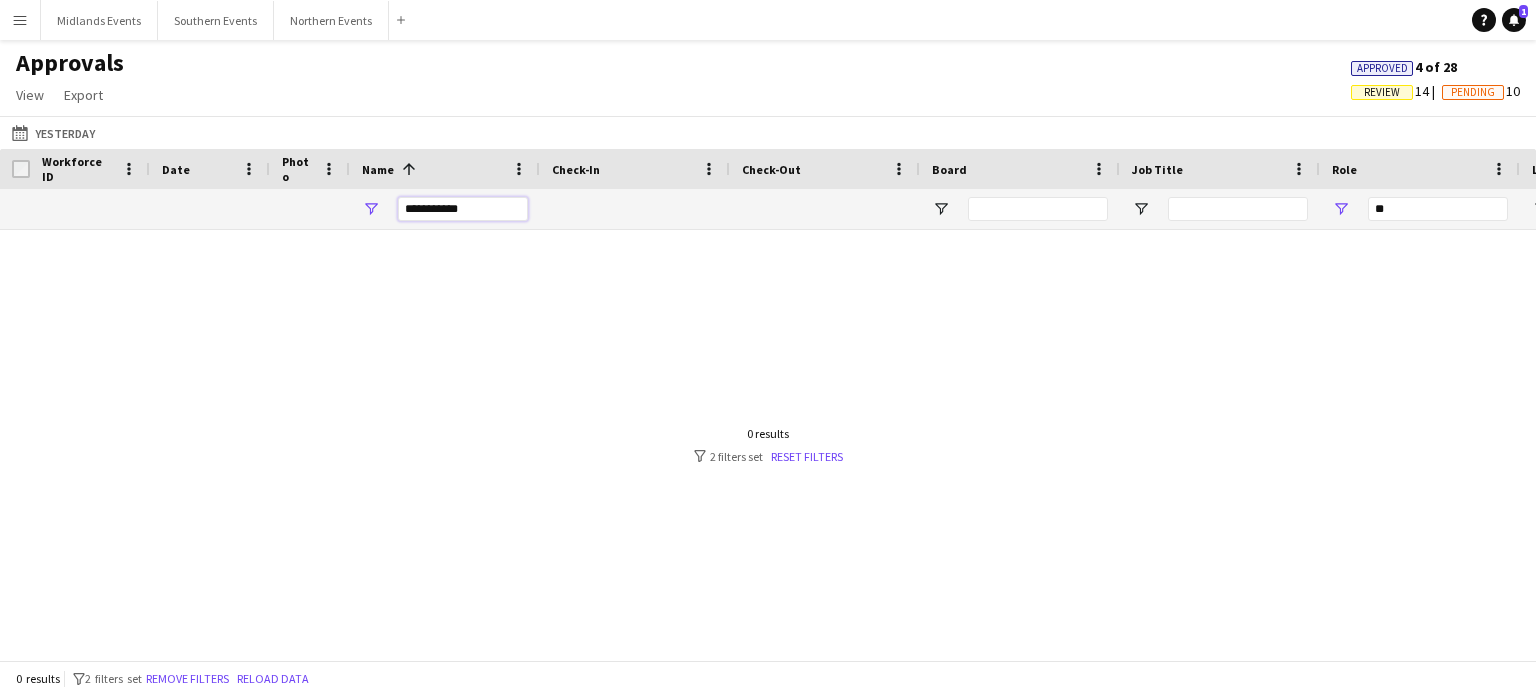 drag, startPoint x: 481, startPoint y: 207, endPoint x: 388, endPoint y: 216, distance: 93.43447 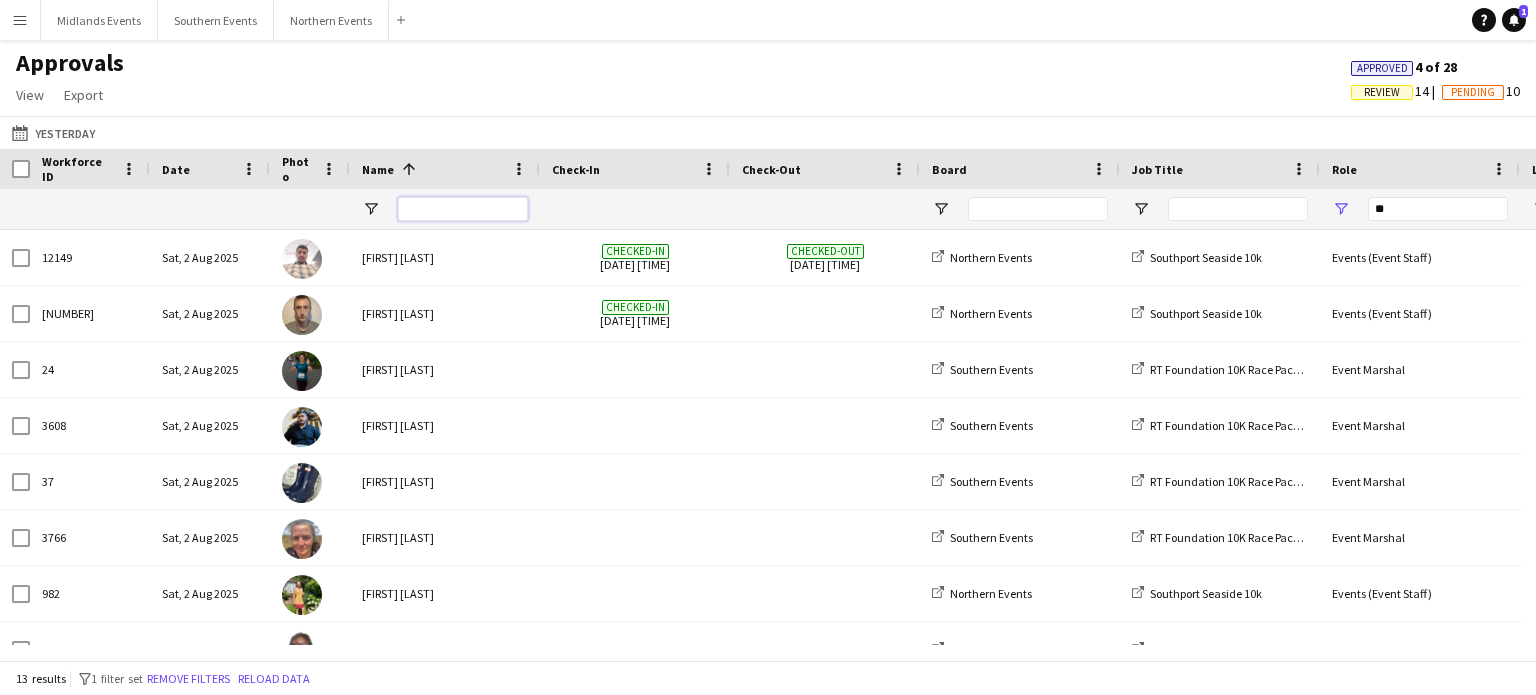 type 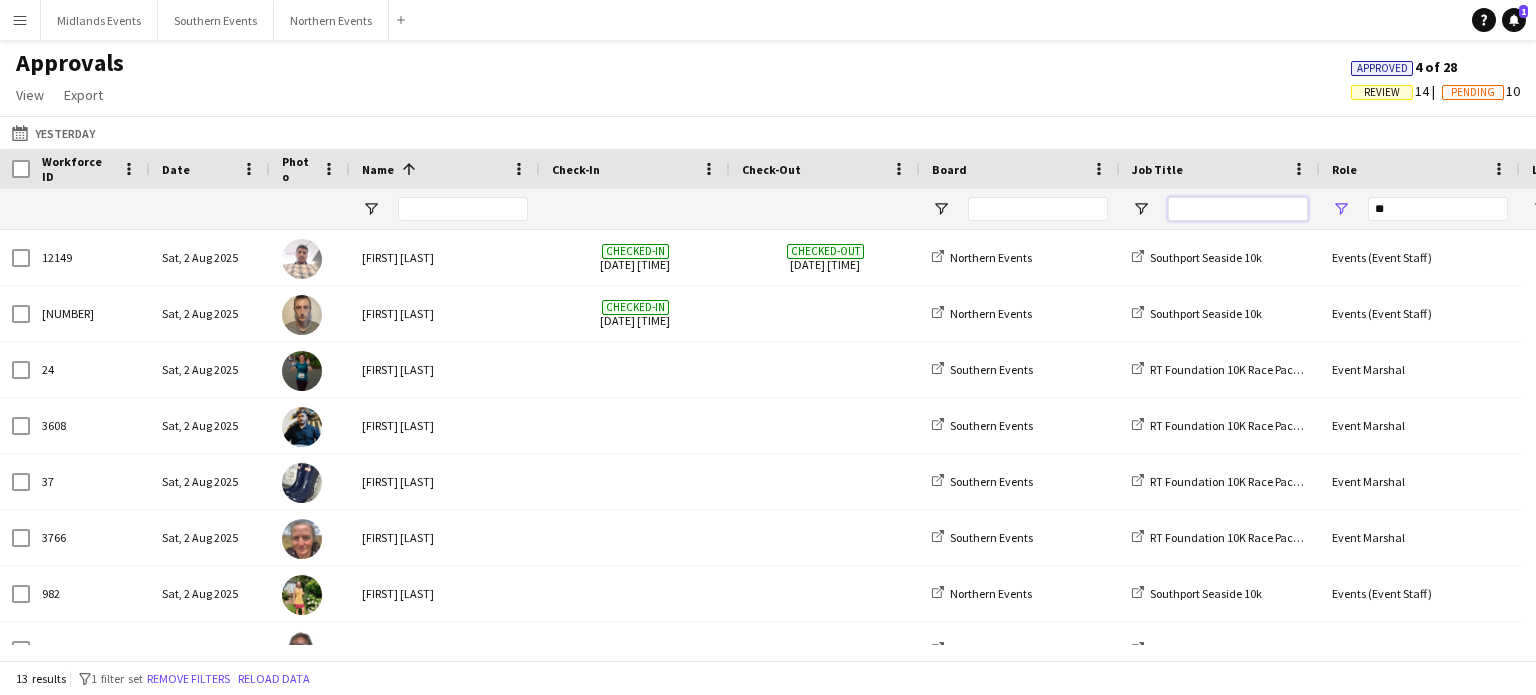 click at bounding box center (1238, 209) 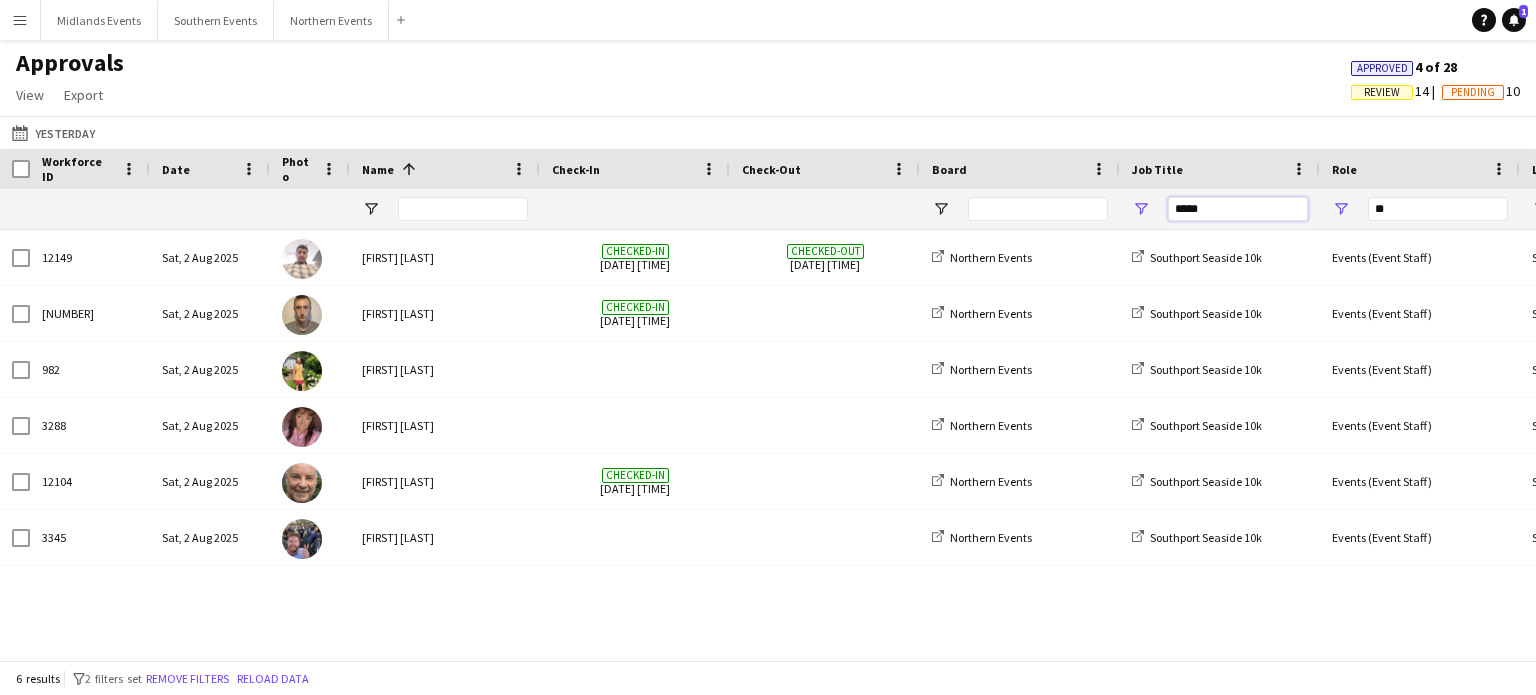 type on "*****" 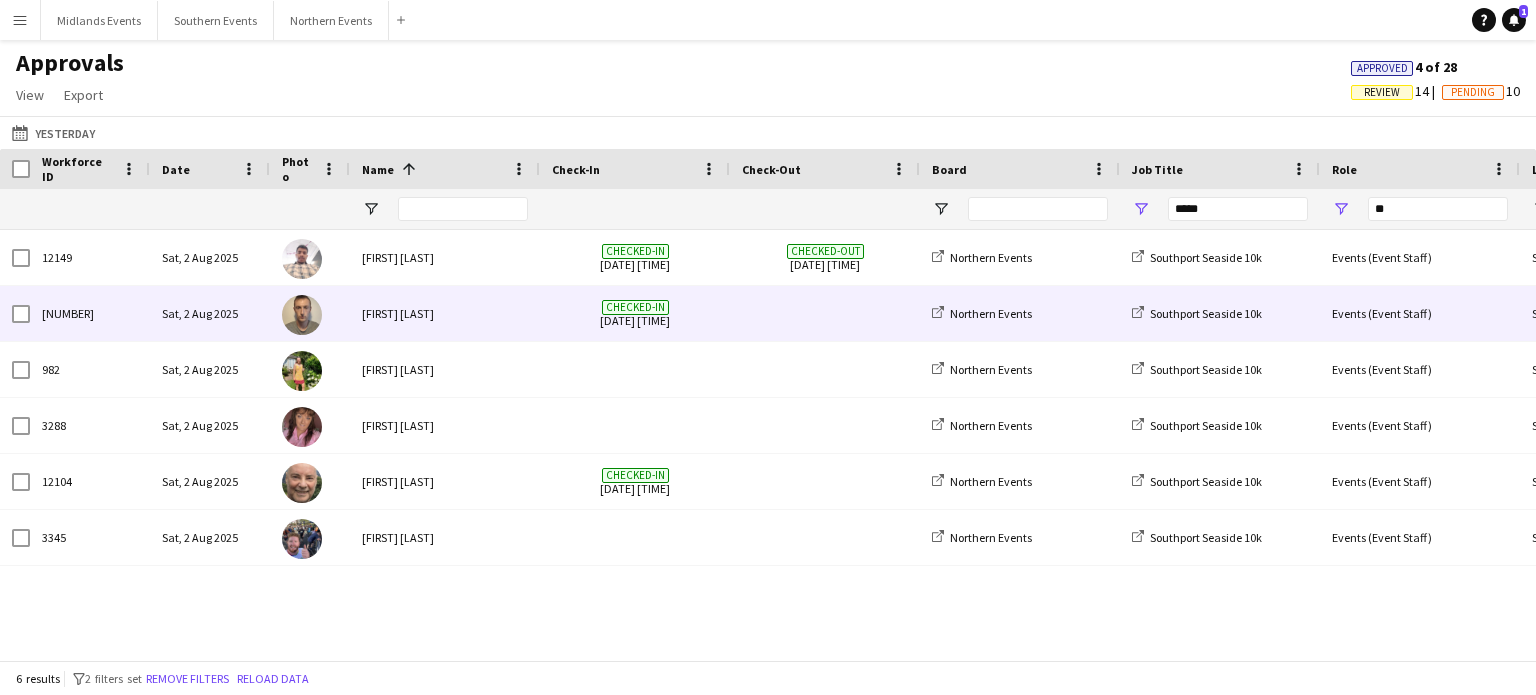 click on "[FIRST] [LAST]" at bounding box center [445, 313] 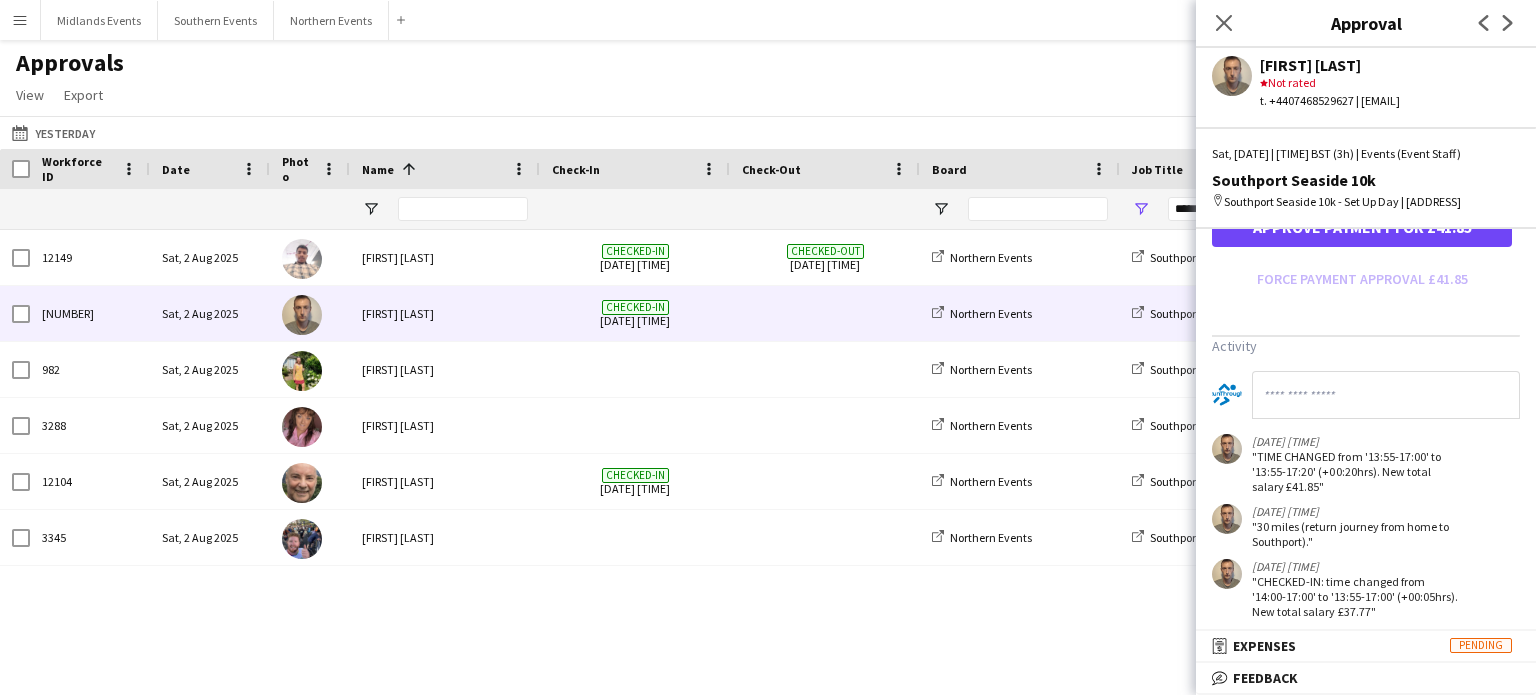 scroll, scrollTop: 664, scrollLeft: 0, axis: vertical 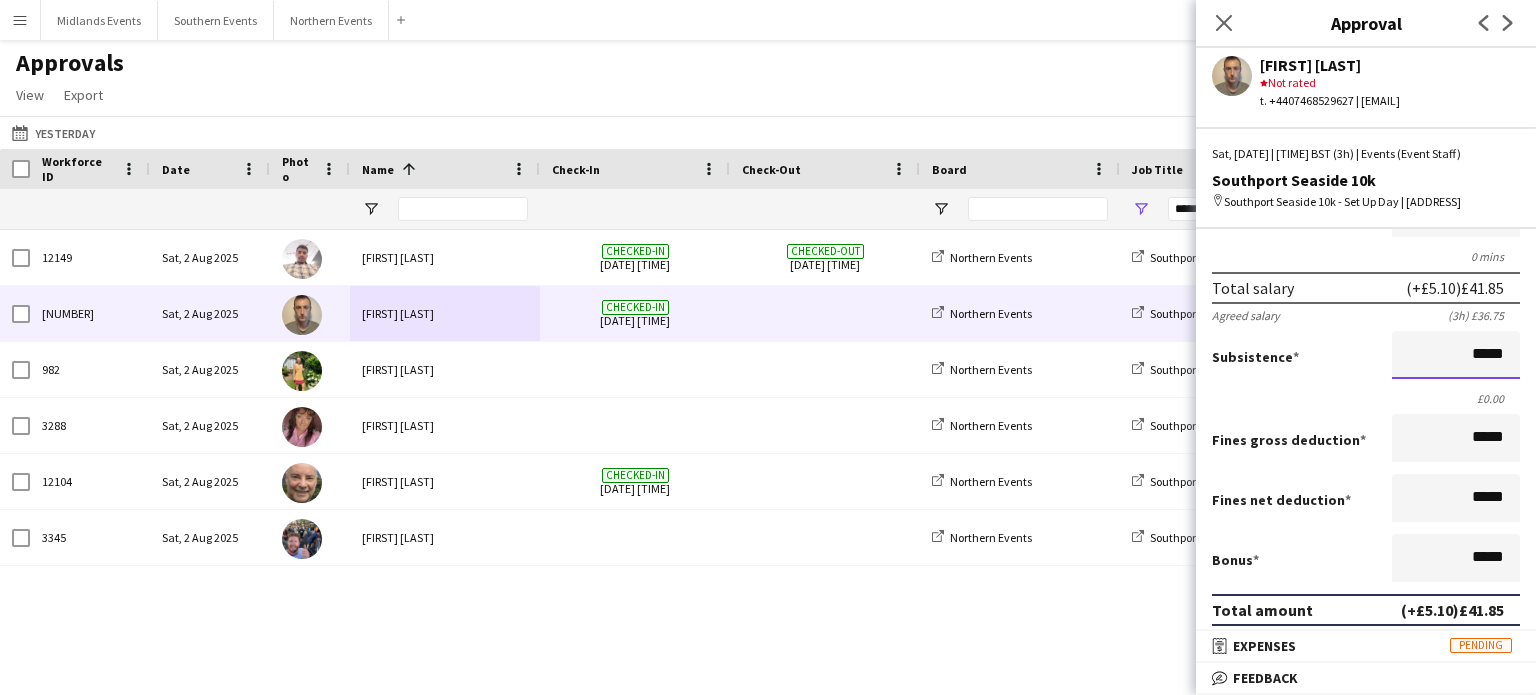 drag, startPoint x: 1453, startPoint y: 371, endPoint x: 1535, endPoint y: 364, distance: 82.29824 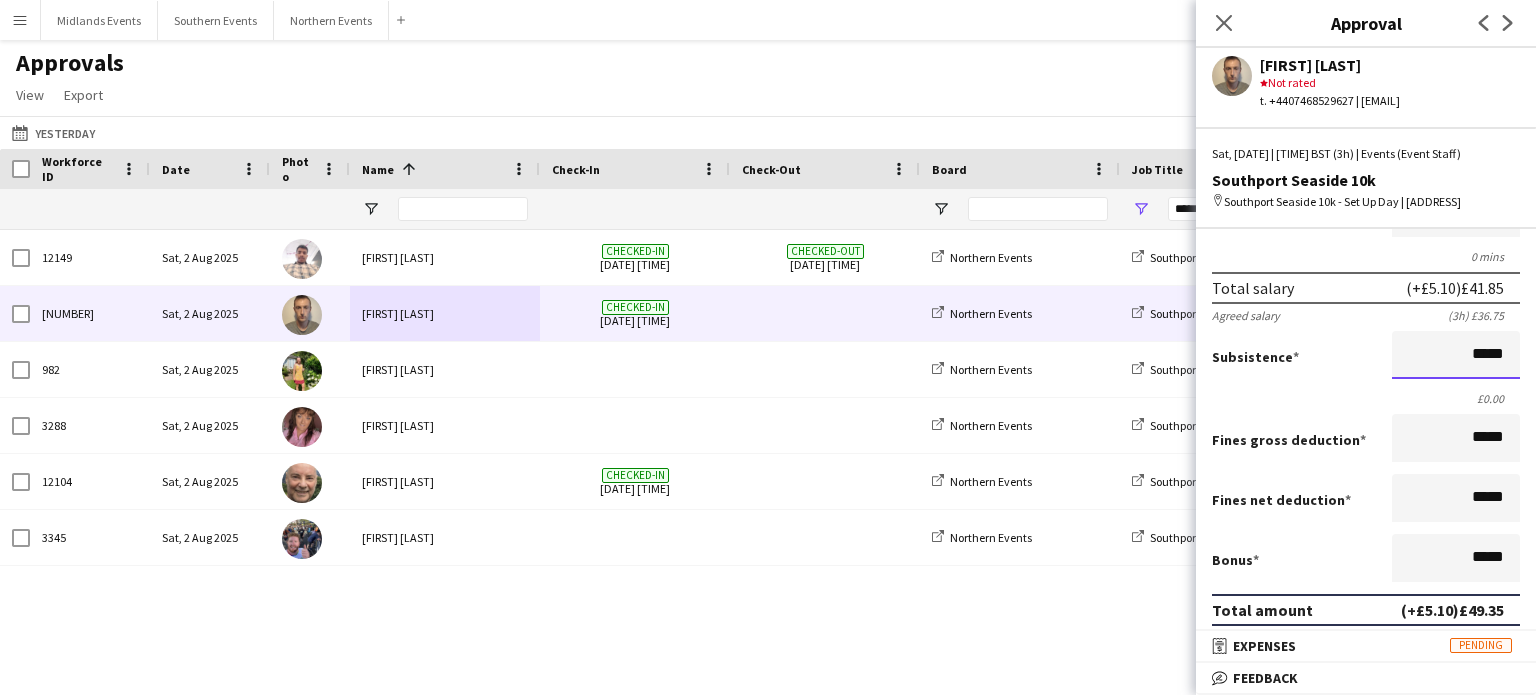scroll, scrollTop: 613, scrollLeft: 0, axis: vertical 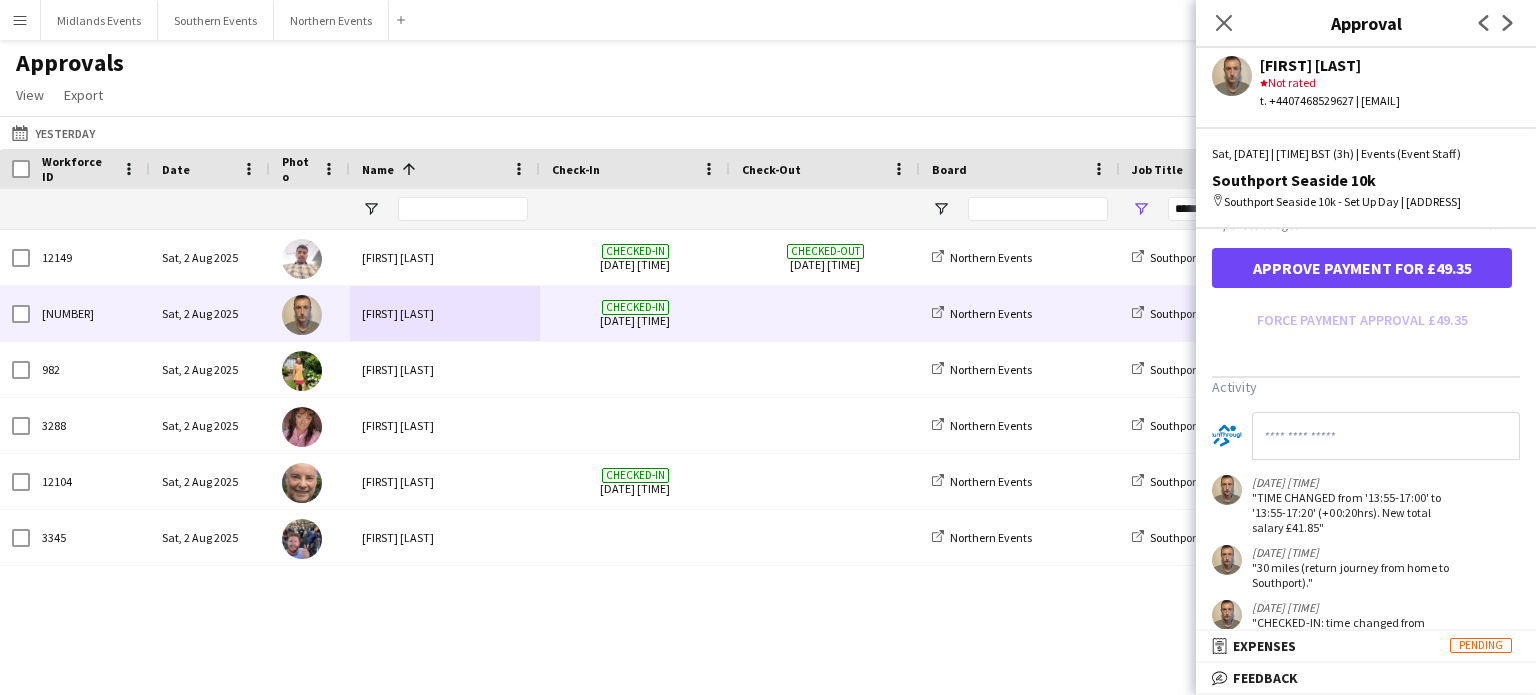 type on "*****" 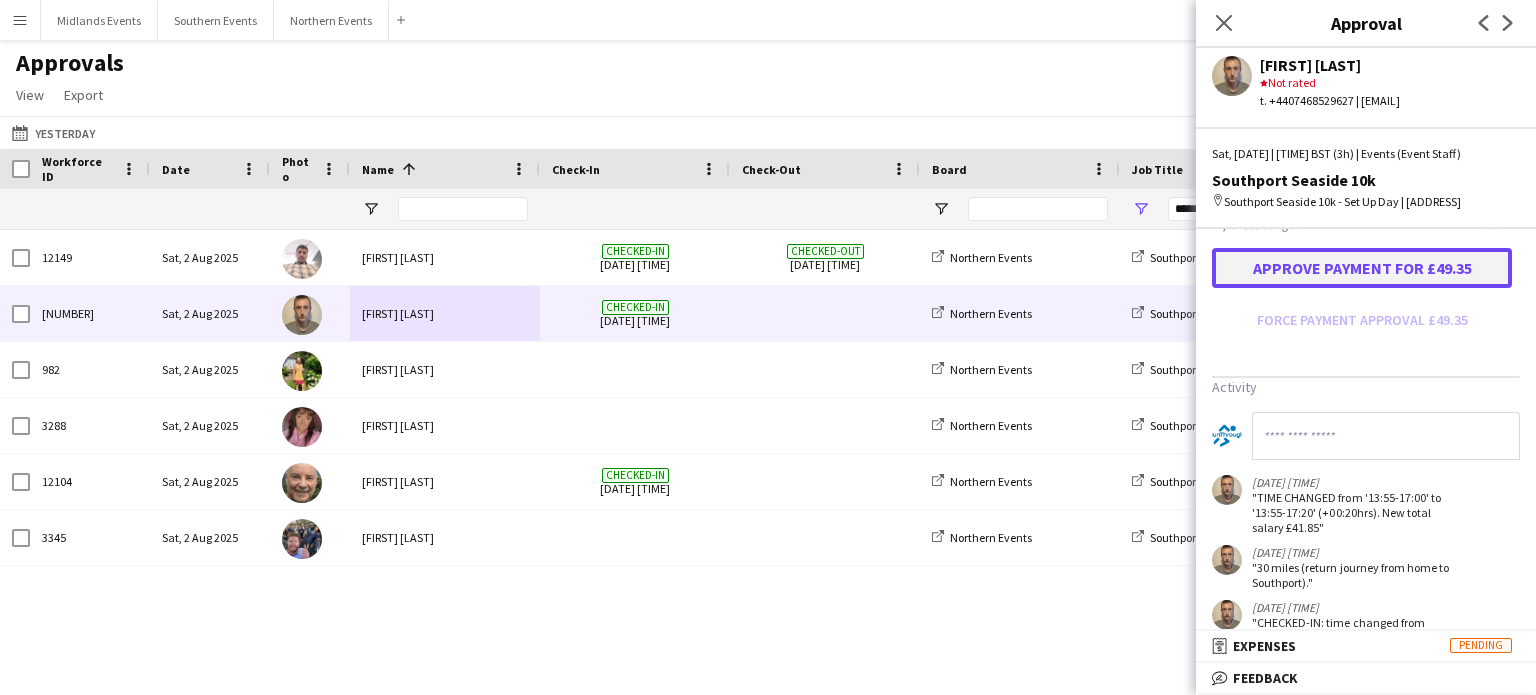 click on "Approve payment for £49.35" at bounding box center (1362, 268) 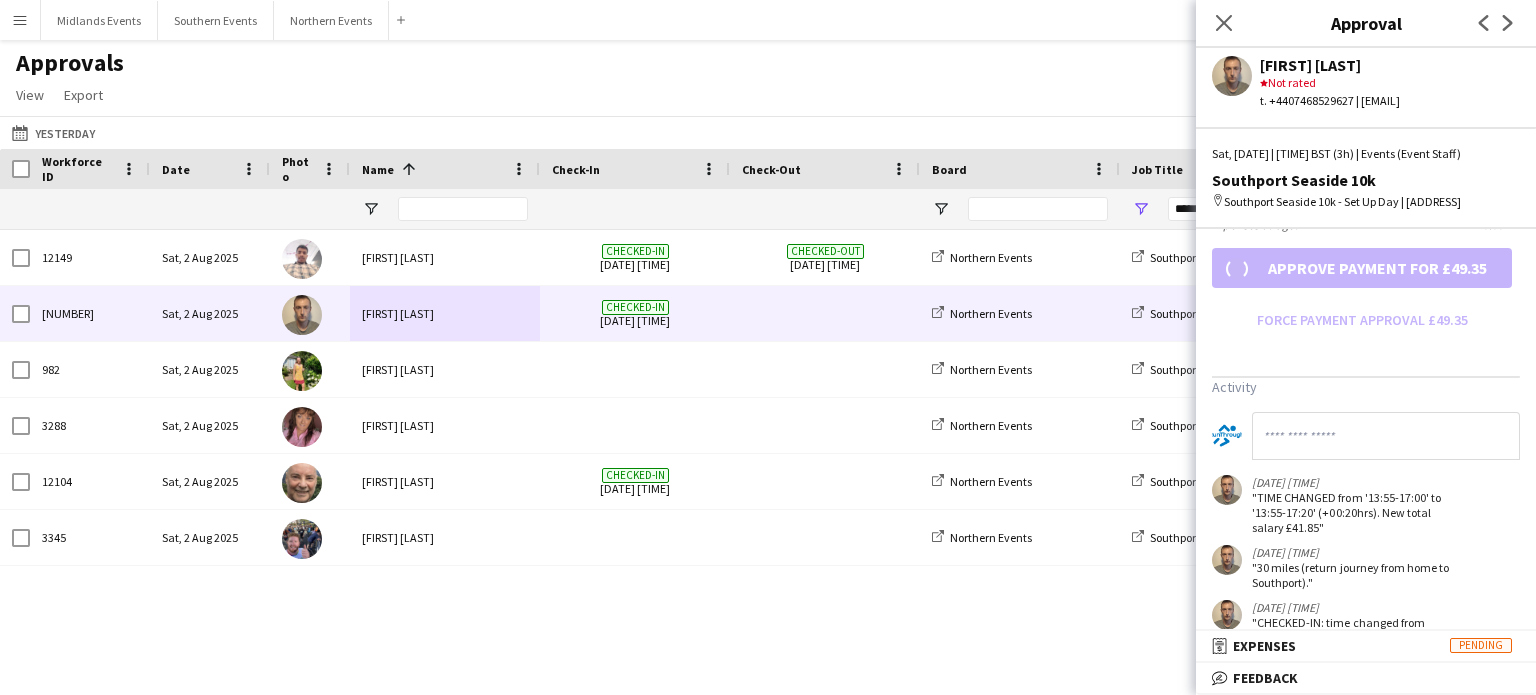 scroll, scrollTop: 613, scrollLeft: 0, axis: vertical 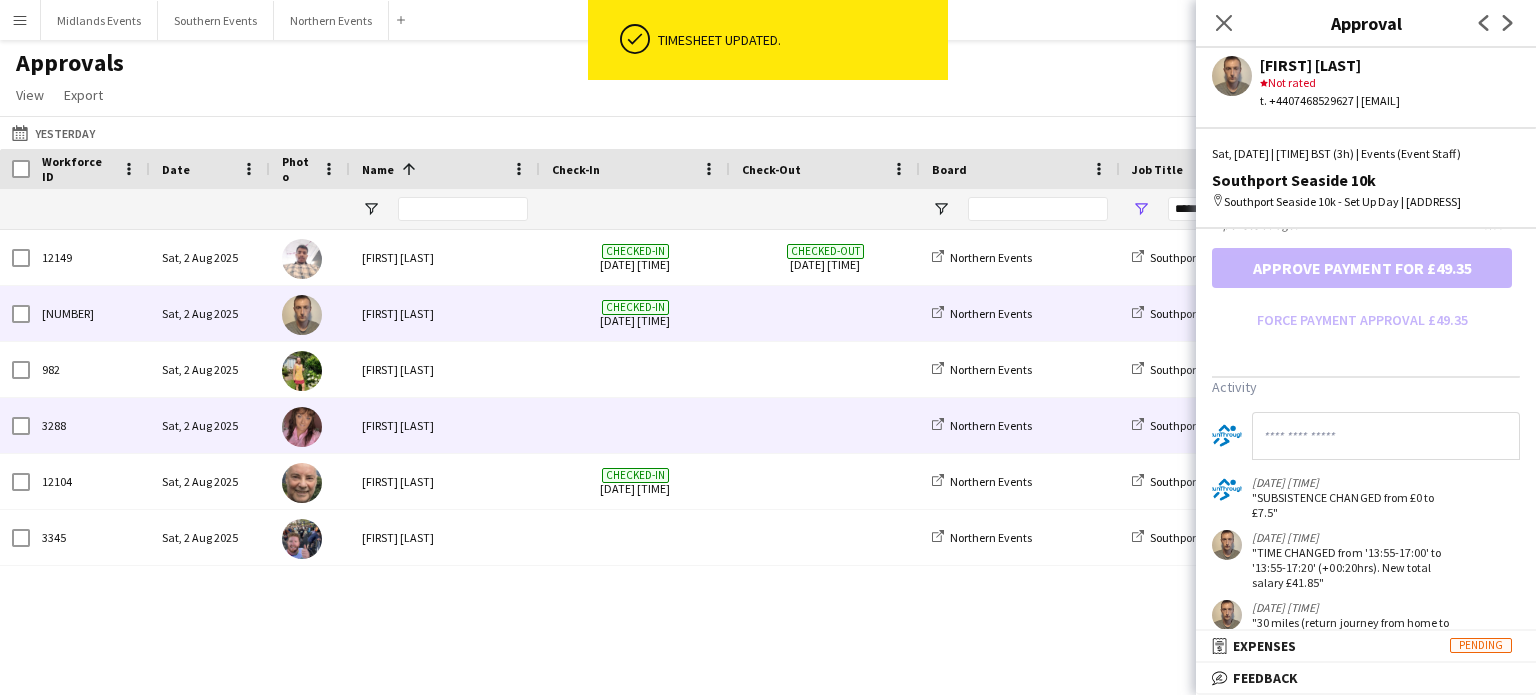 click on "[FIRST] [LAST]" at bounding box center (445, 425) 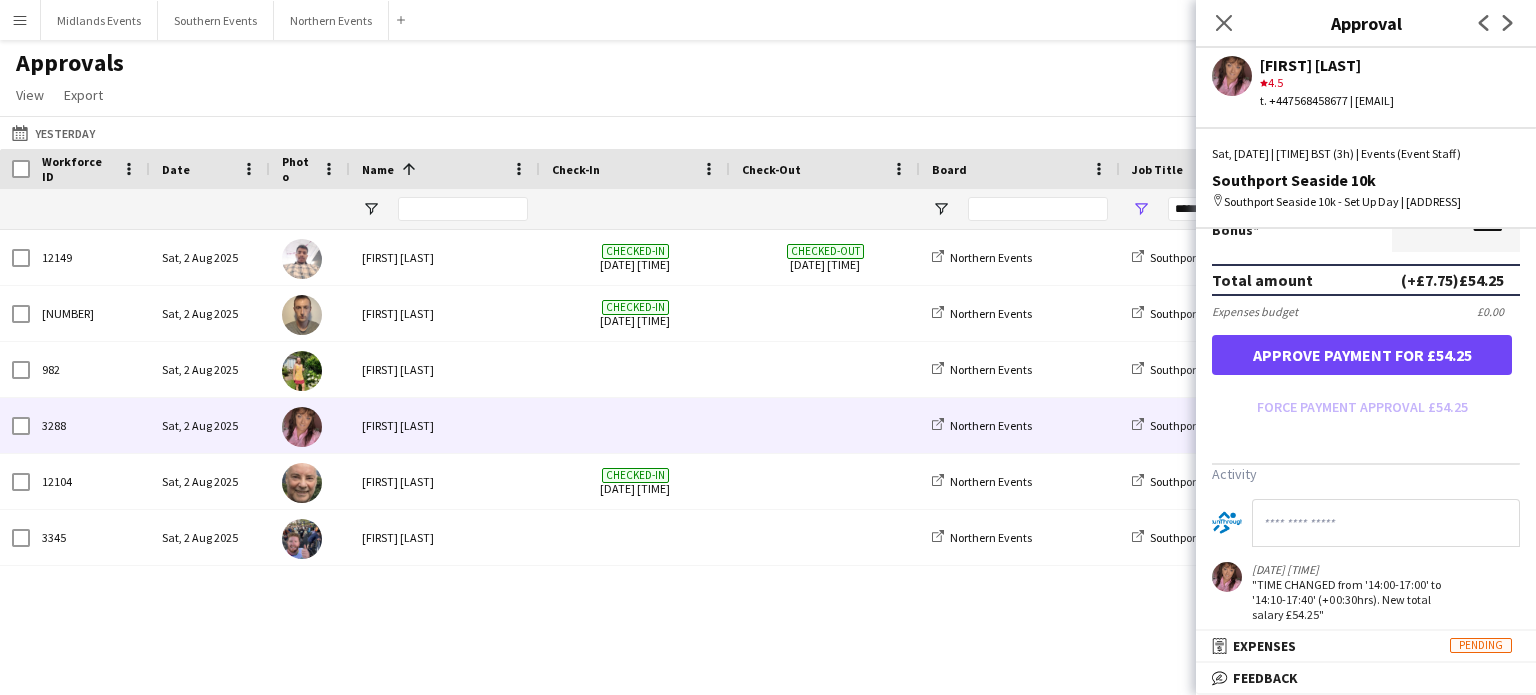 scroll, scrollTop: 546, scrollLeft: 0, axis: vertical 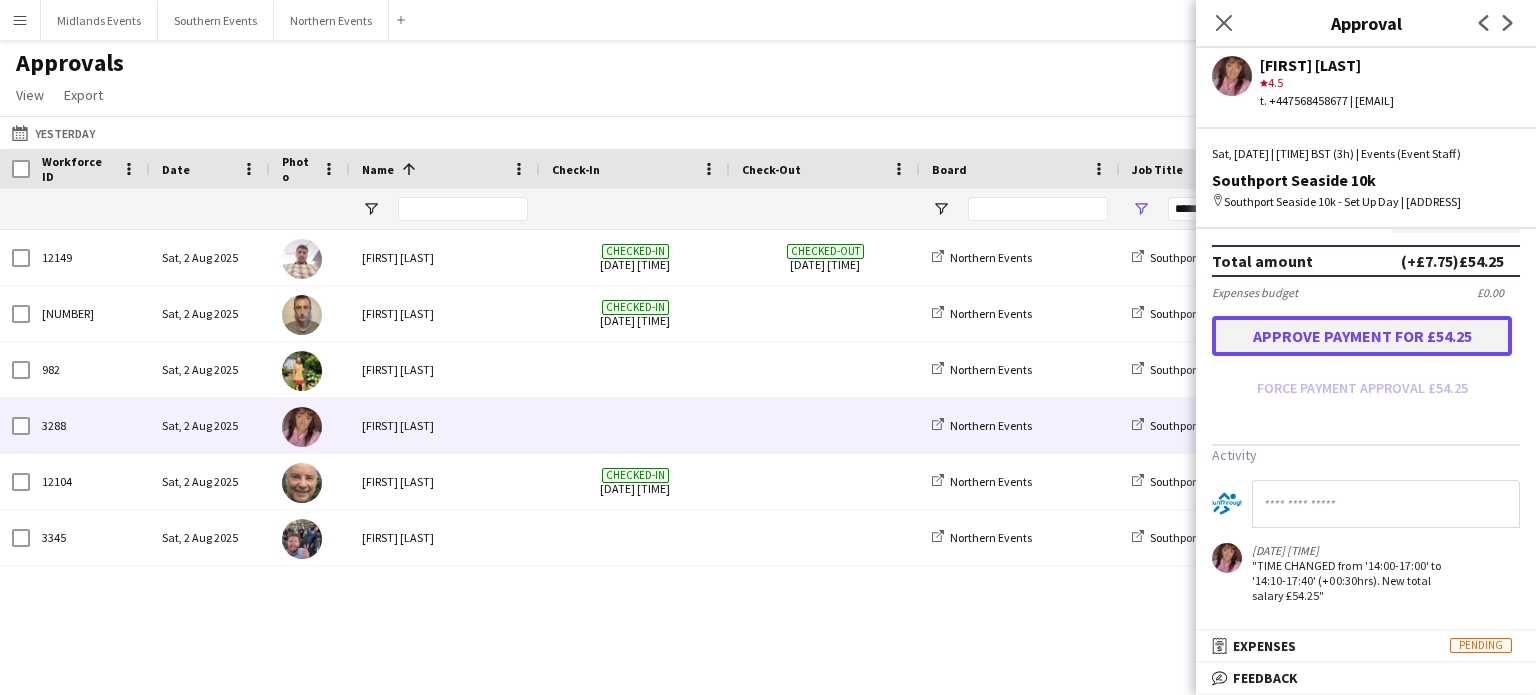 click on "Approve payment for £54.25" at bounding box center (1362, 336) 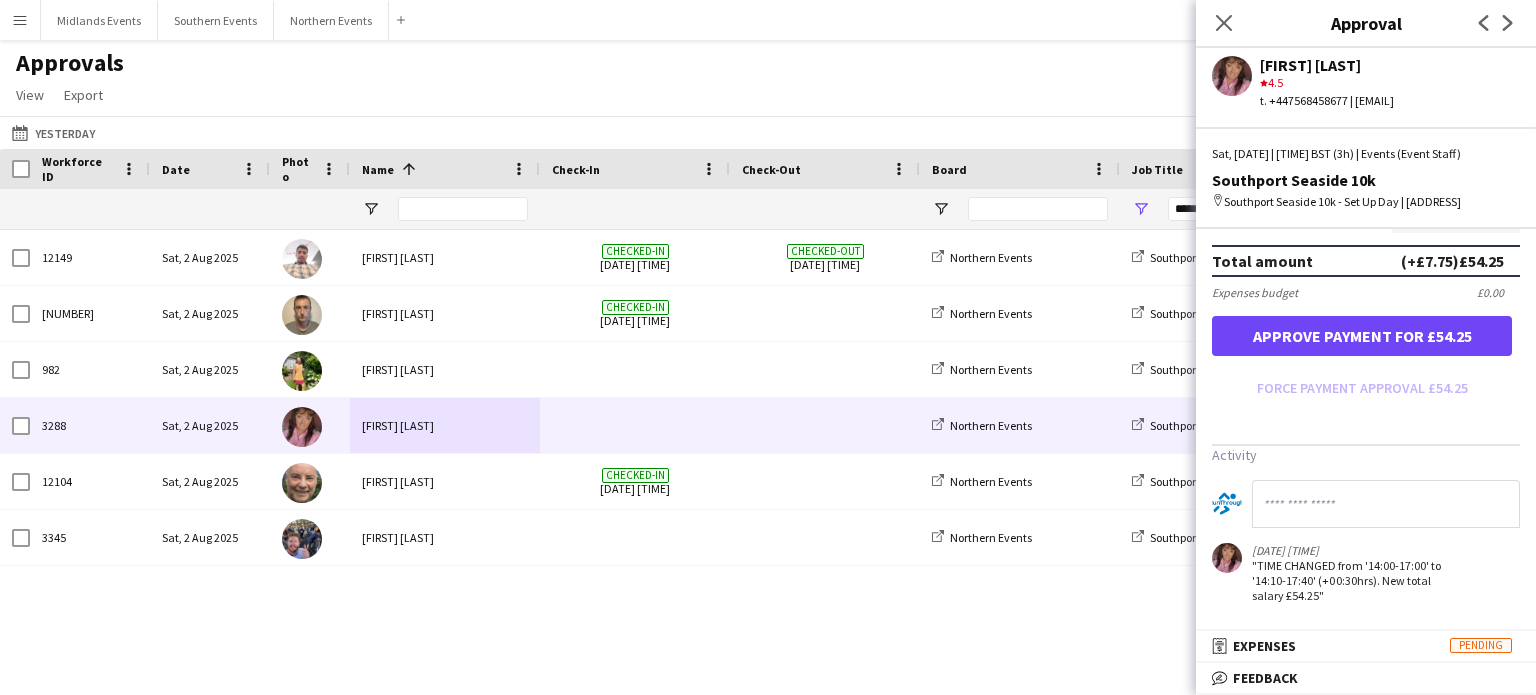 scroll, scrollTop: 546, scrollLeft: 0, axis: vertical 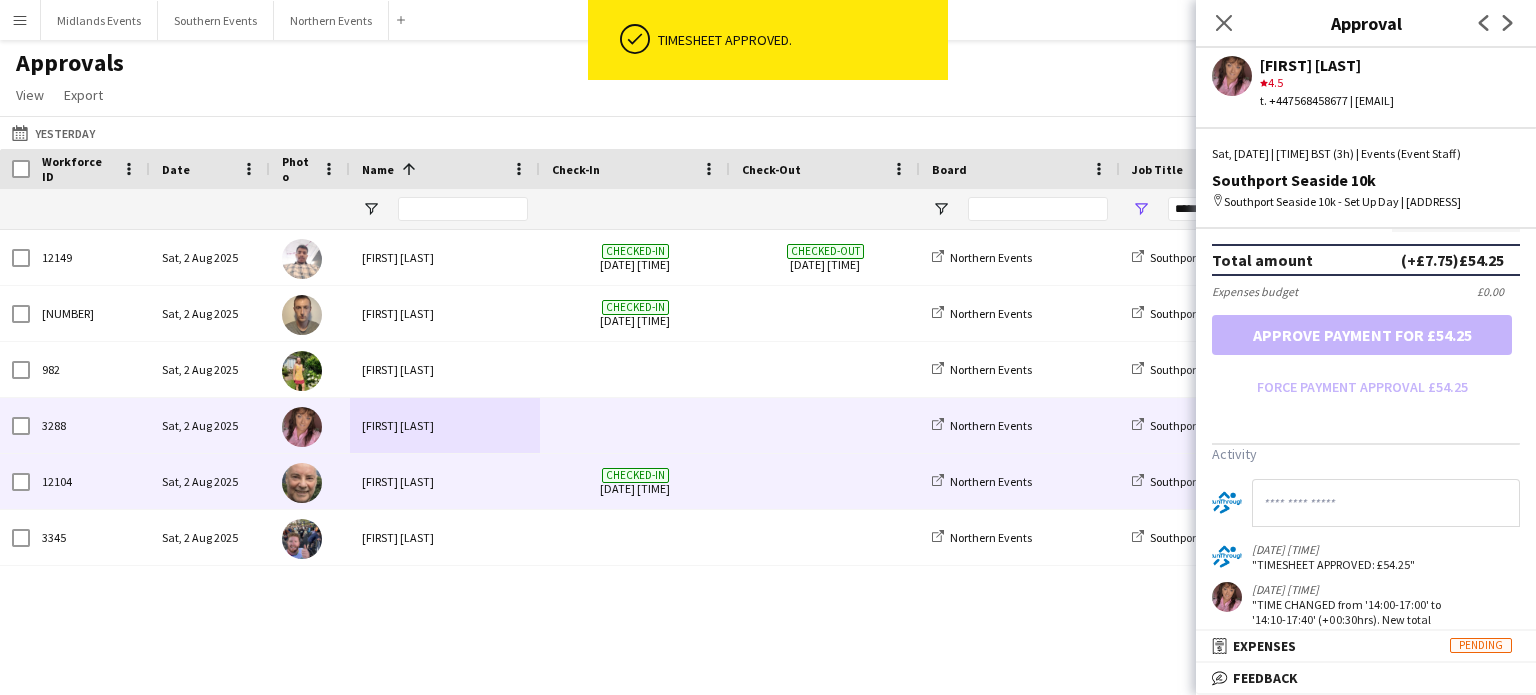 click on "[FIRST] [LAST]" at bounding box center (445, 481) 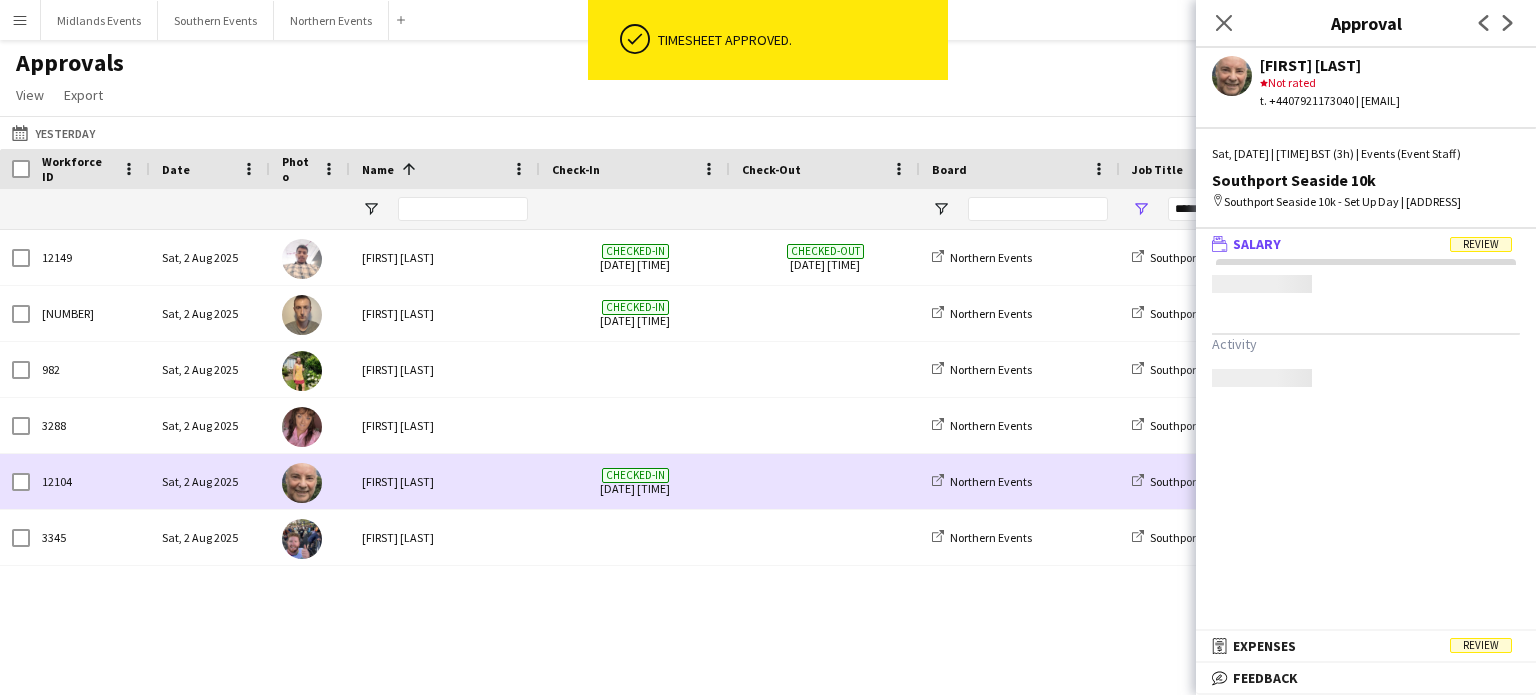 scroll, scrollTop: 0, scrollLeft: 0, axis: both 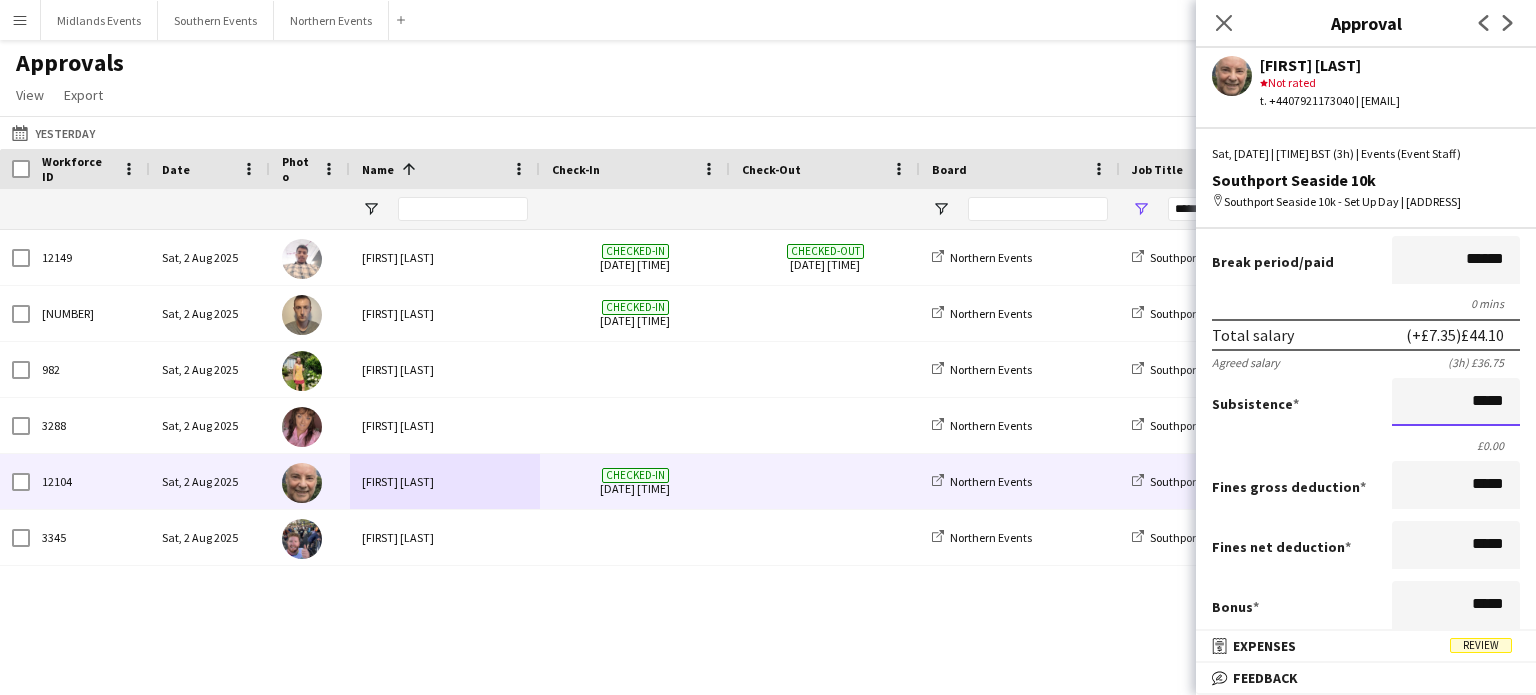 drag, startPoint x: 1459, startPoint y: 411, endPoint x: 1517, endPoint y: 414, distance: 58.077534 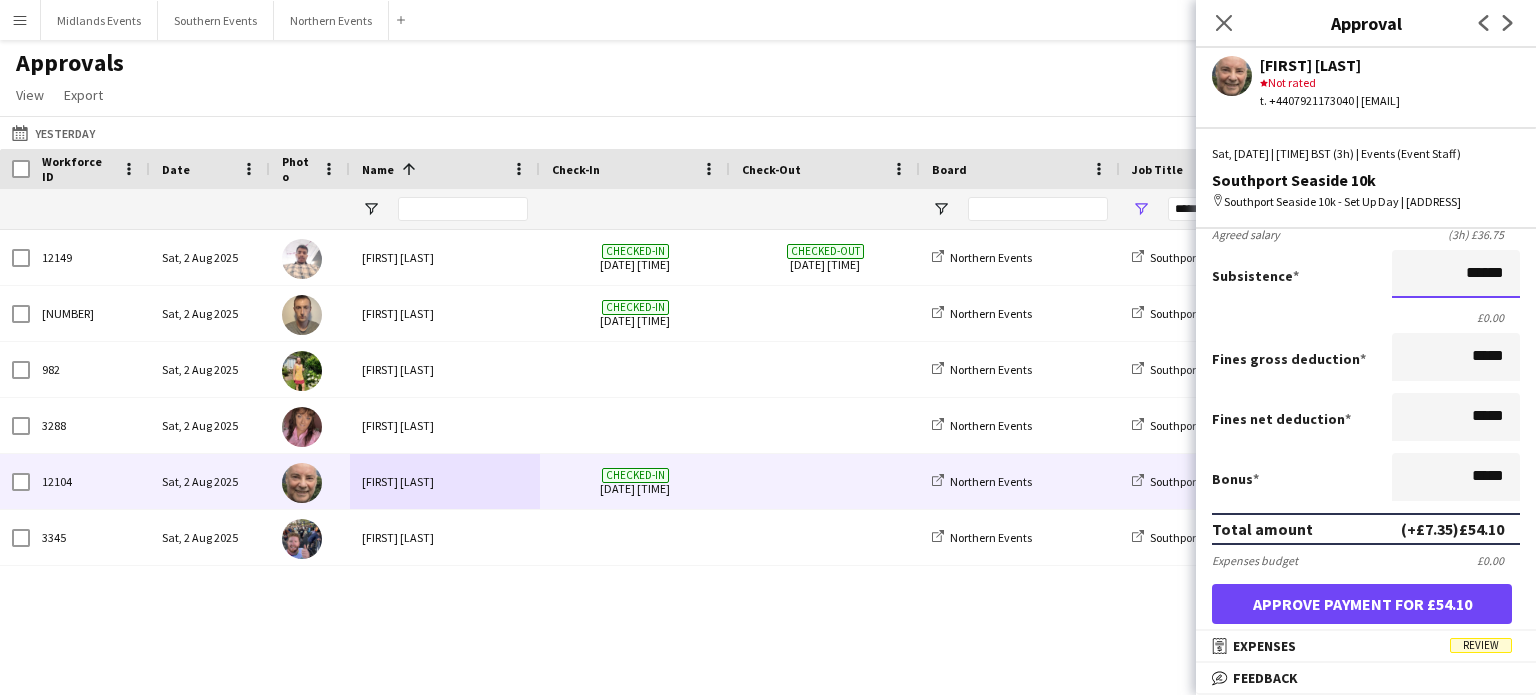 scroll, scrollTop: 327, scrollLeft: 0, axis: vertical 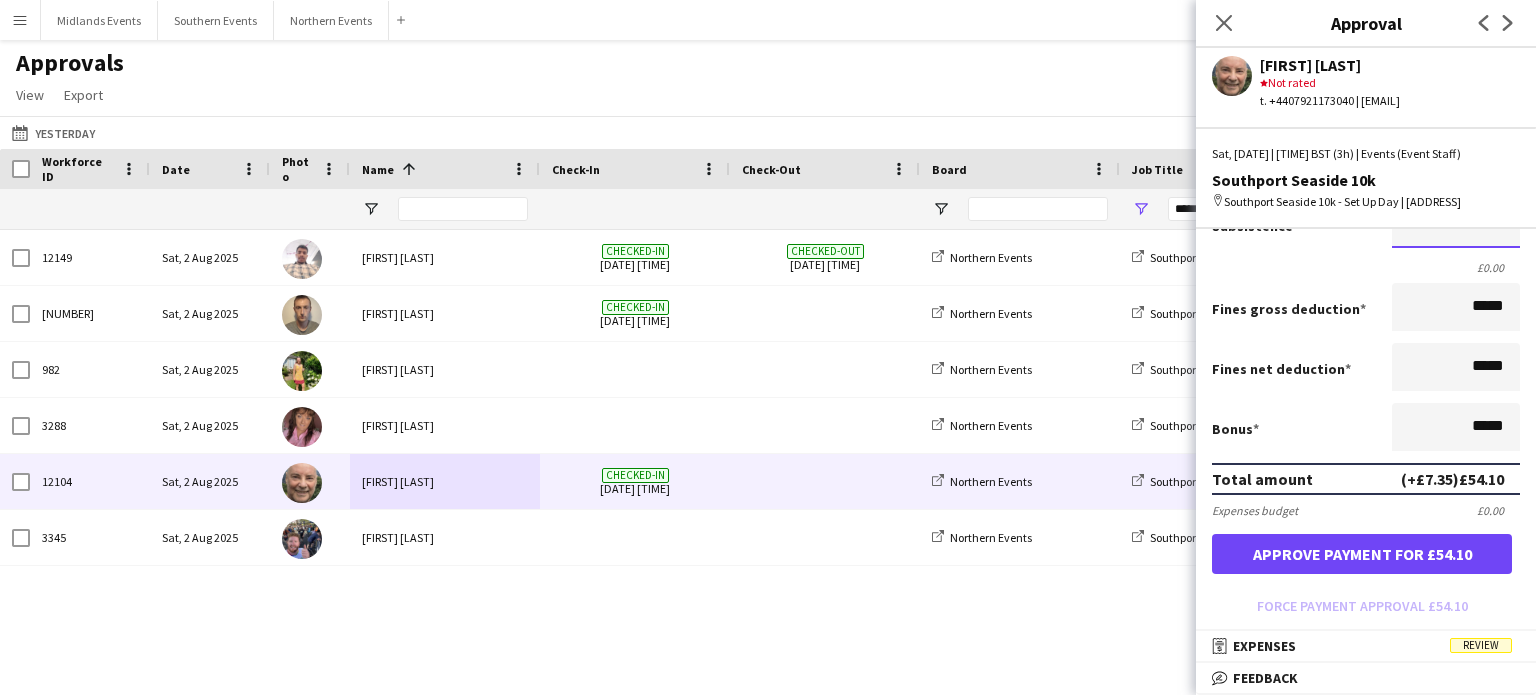 type on "******" 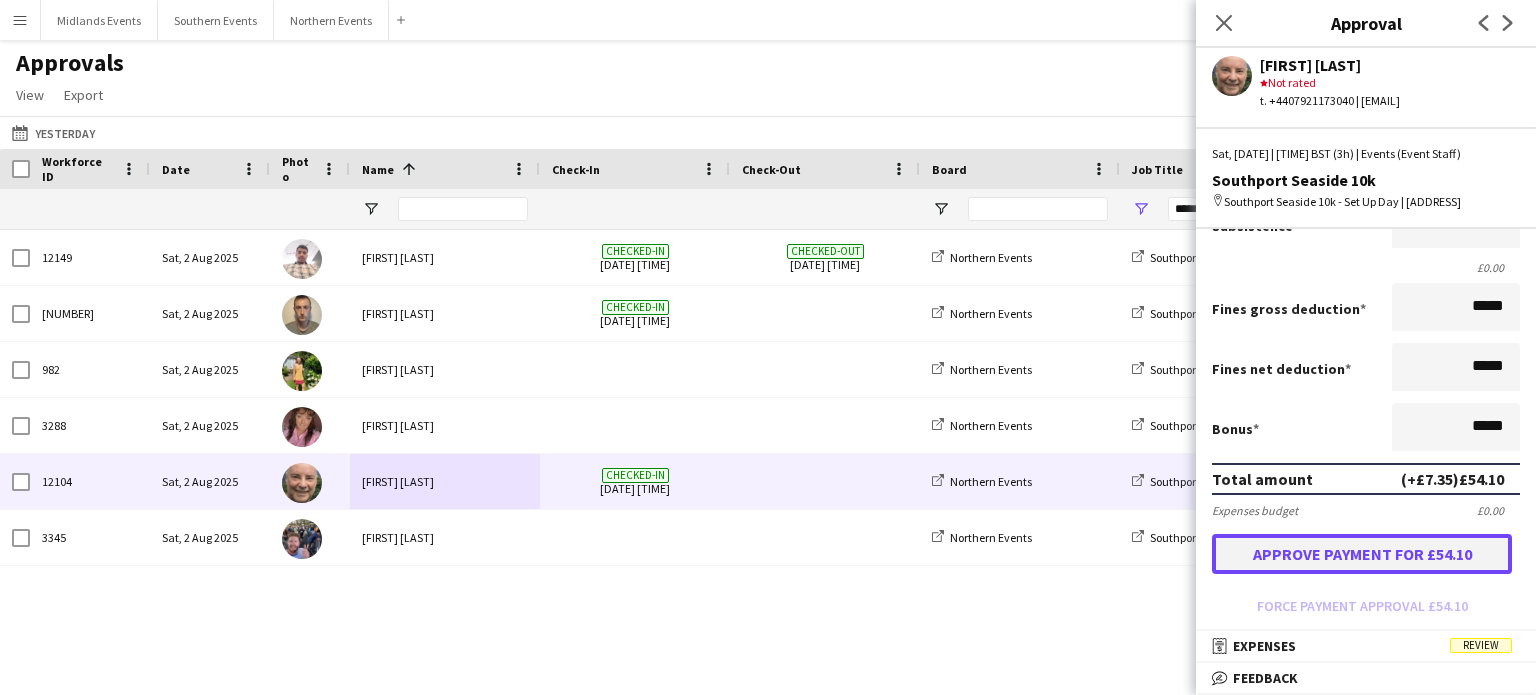 click on "Approve payment for £54.10" at bounding box center [1362, 554] 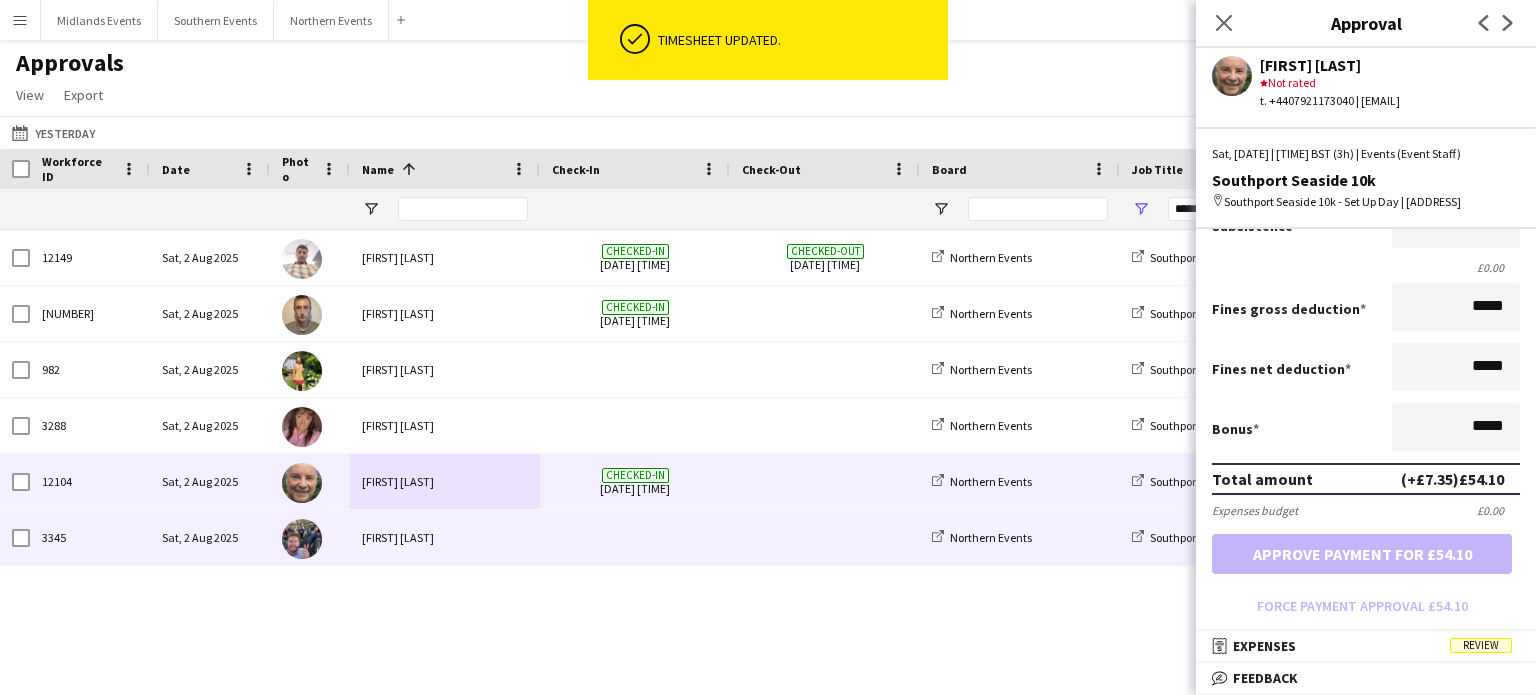 click on "[FIRST] [LAST]" at bounding box center [445, 537] 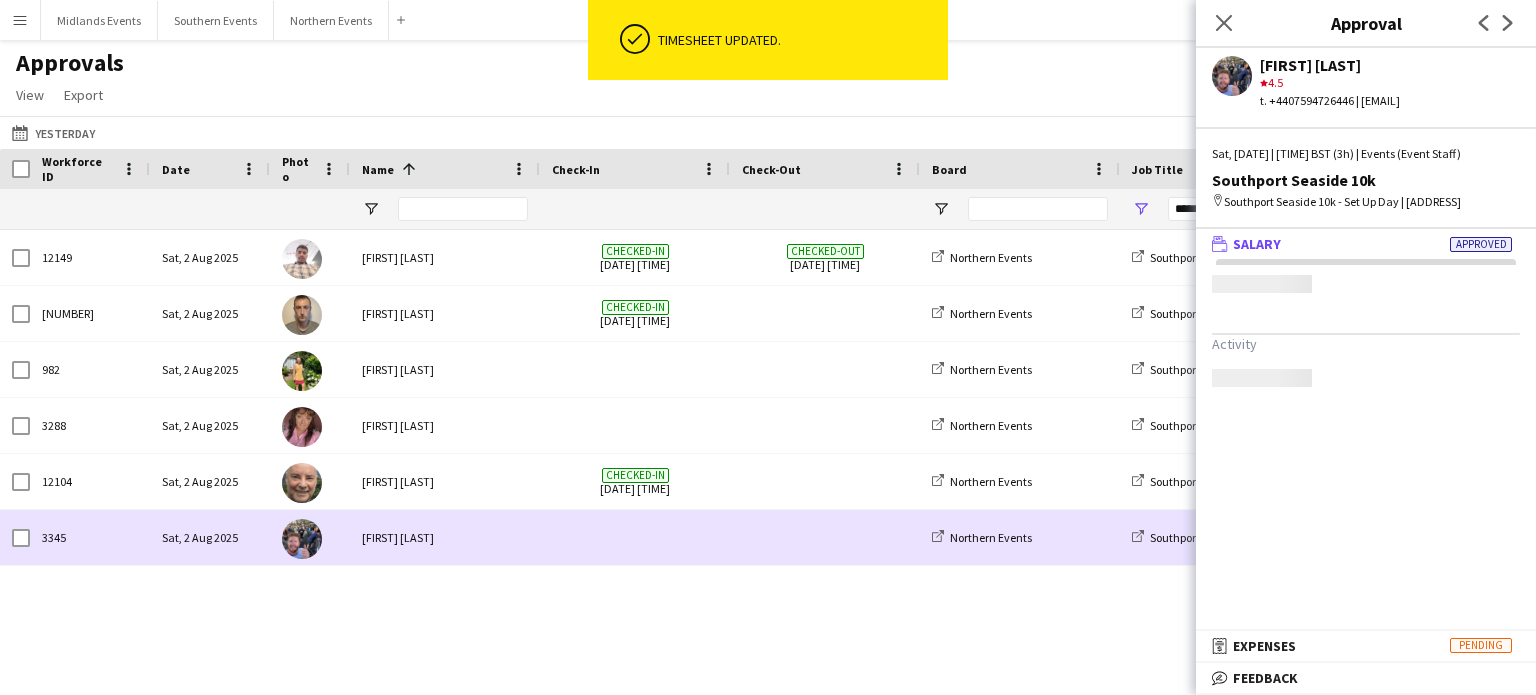 scroll, scrollTop: 0, scrollLeft: 0, axis: both 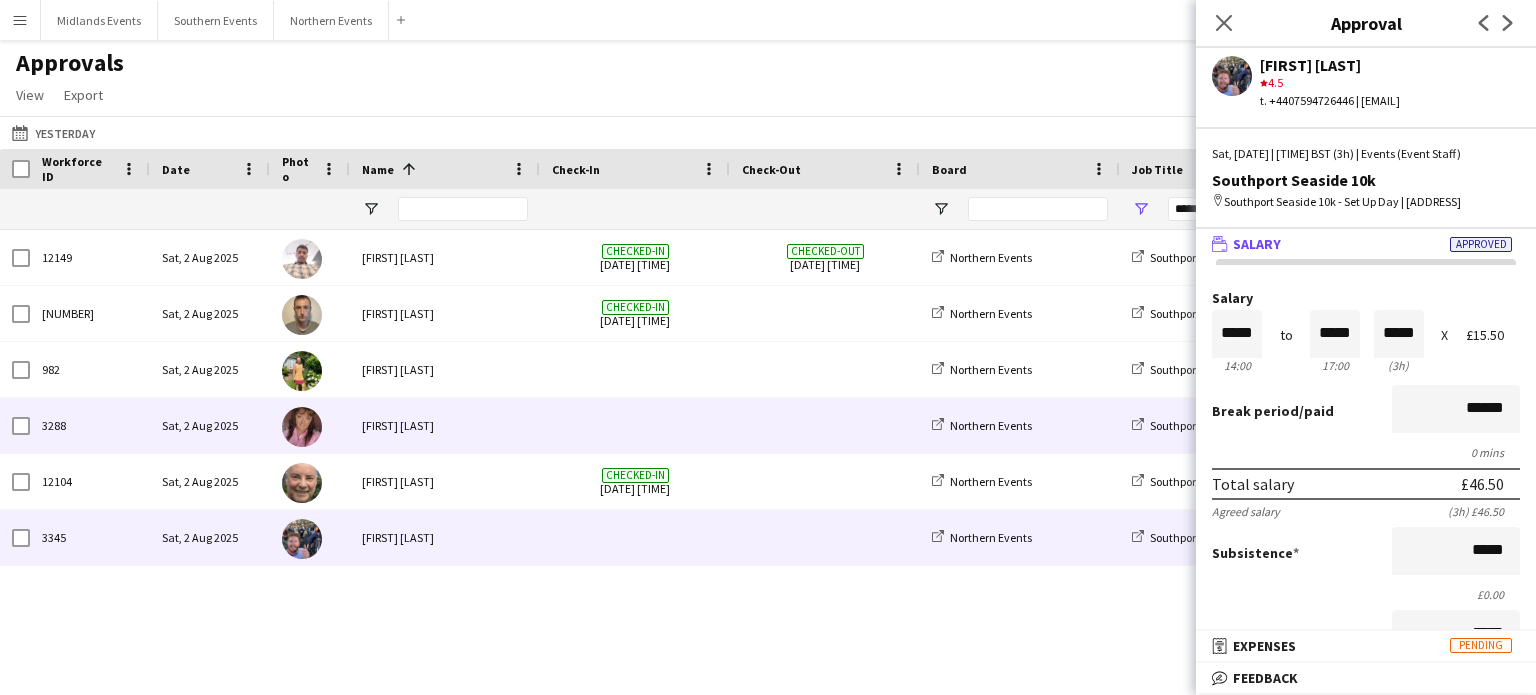 click on "[FIRST] [LAST]" at bounding box center (445, 425) 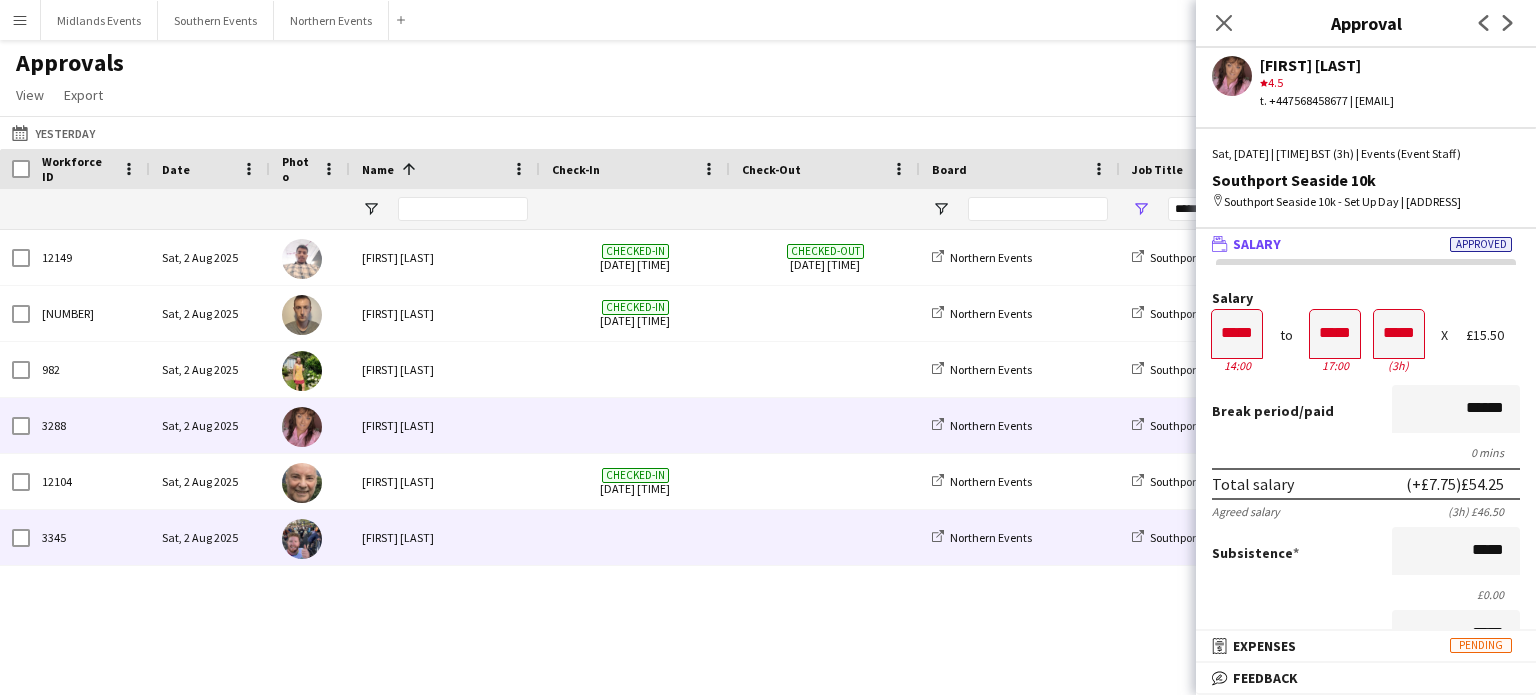 click on "[FIRST] [LAST]" at bounding box center (445, 537) 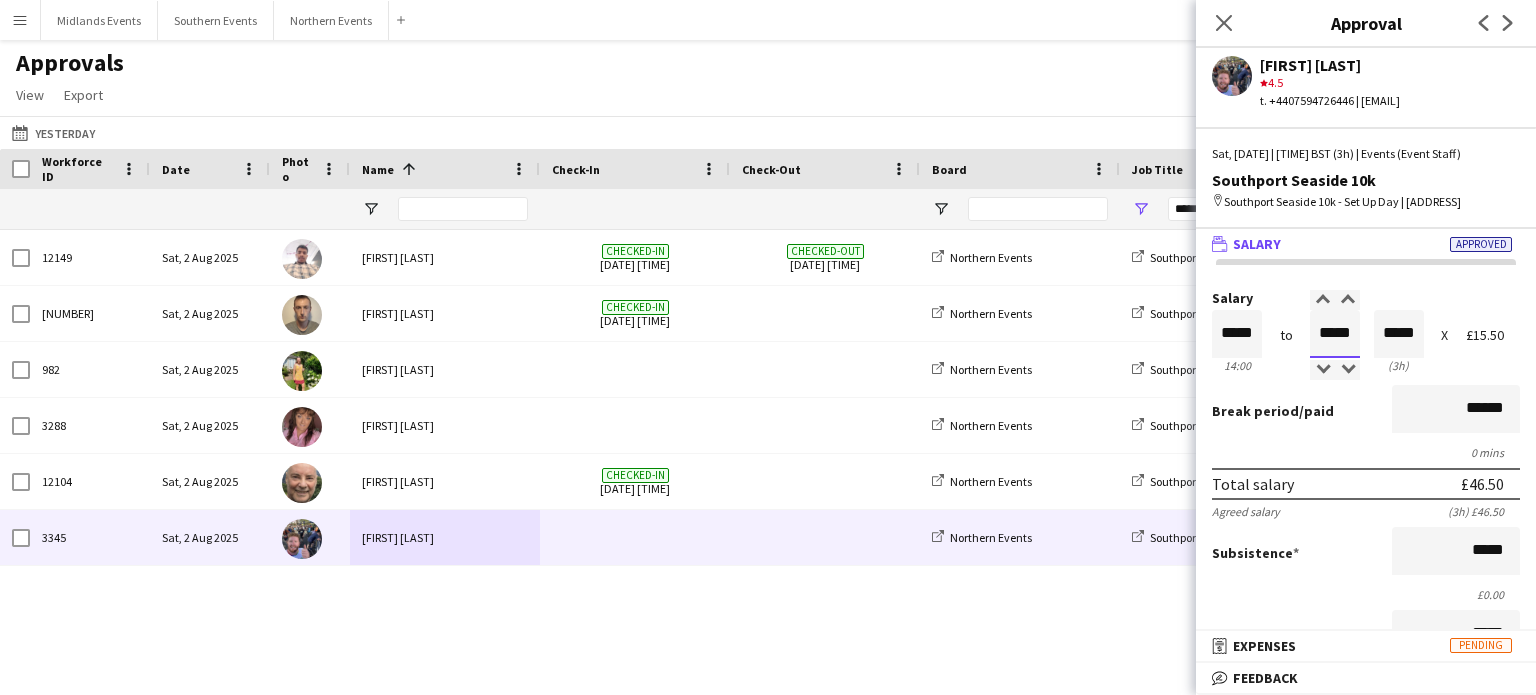 drag, startPoint x: 1317, startPoint y: 359, endPoint x: 1349, endPoint y: 359, distance: 32 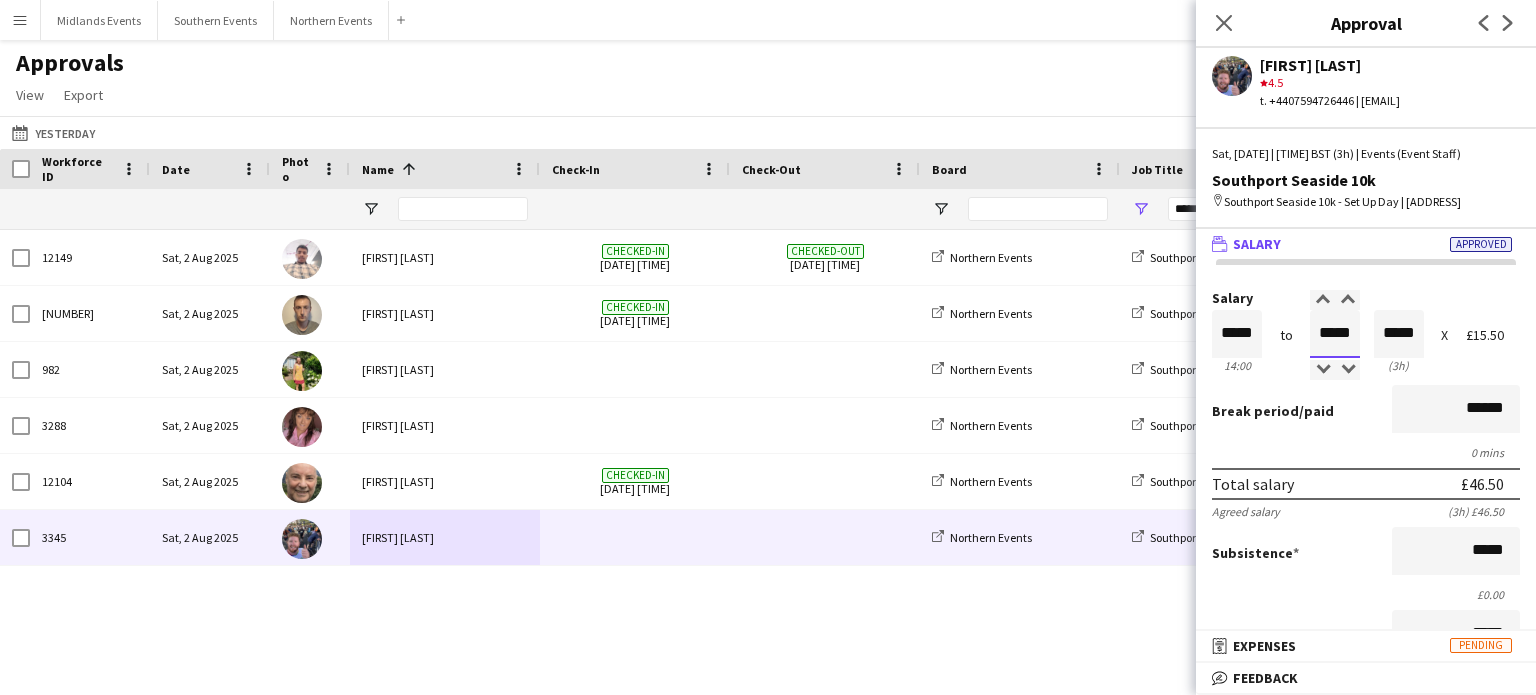 click on "*****" at bounding box center [1335, 334] 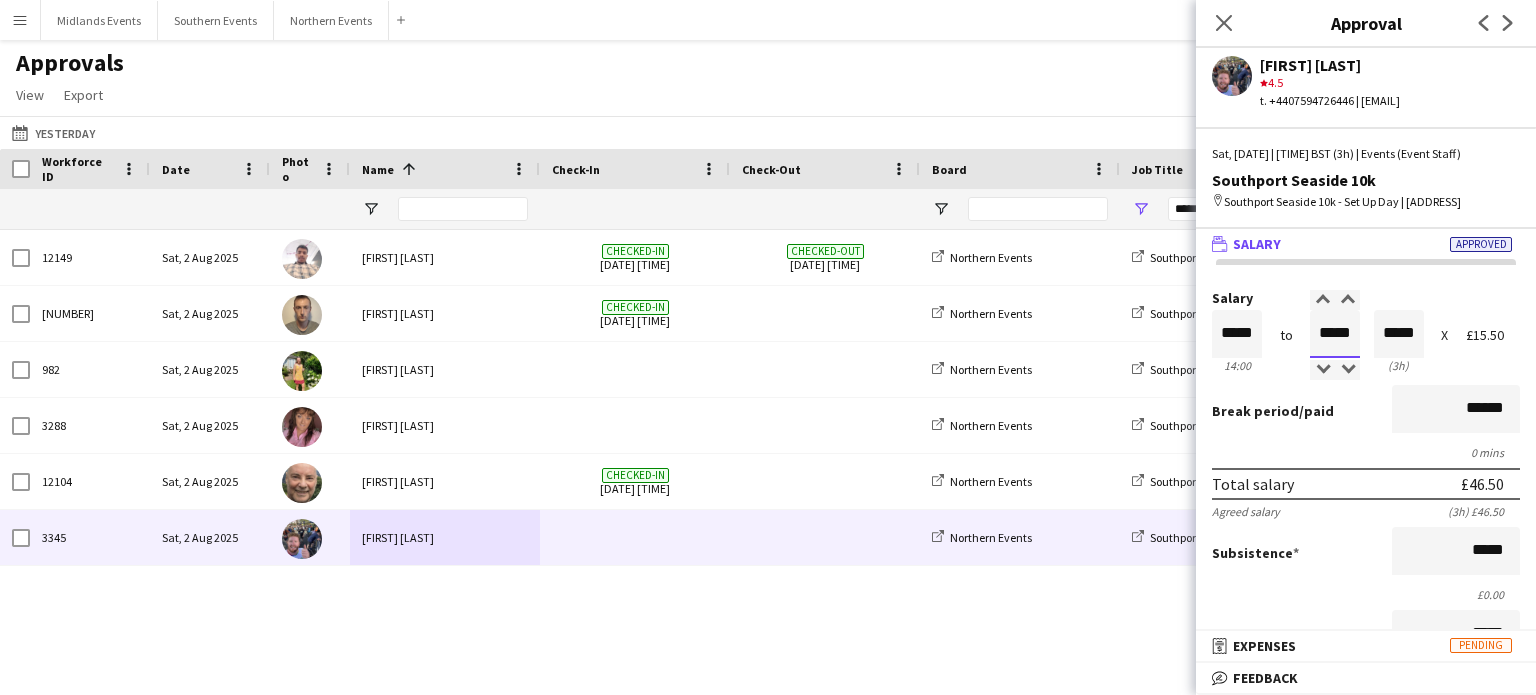 type on "*****" 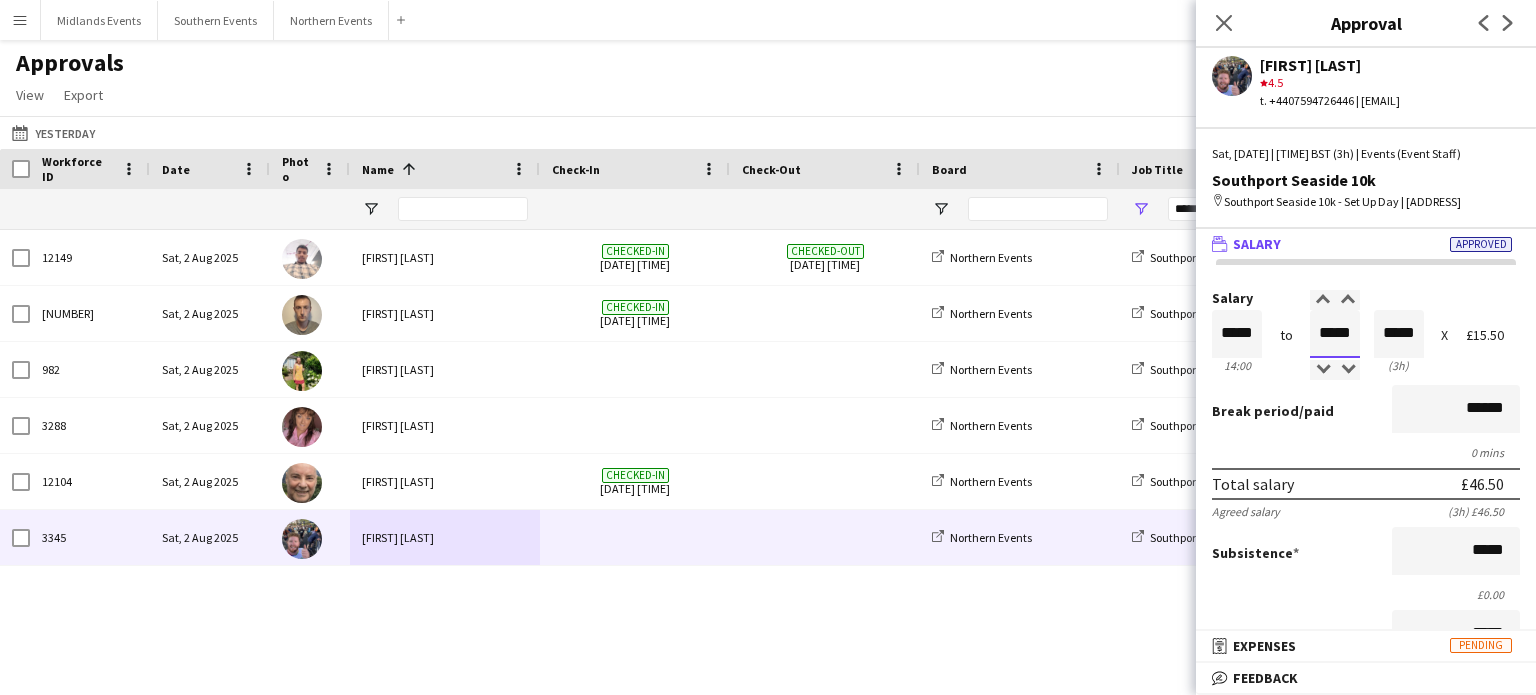 type on "*****" 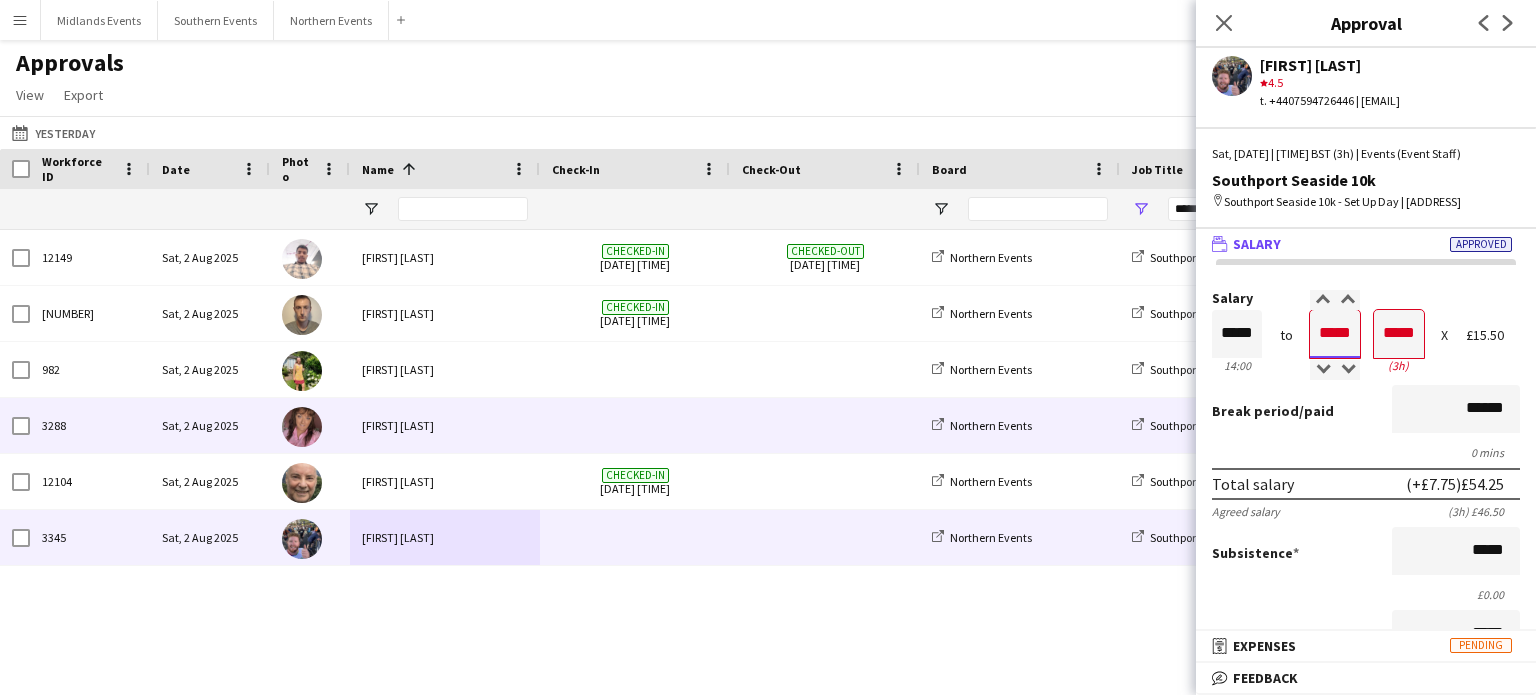 type on "*****" 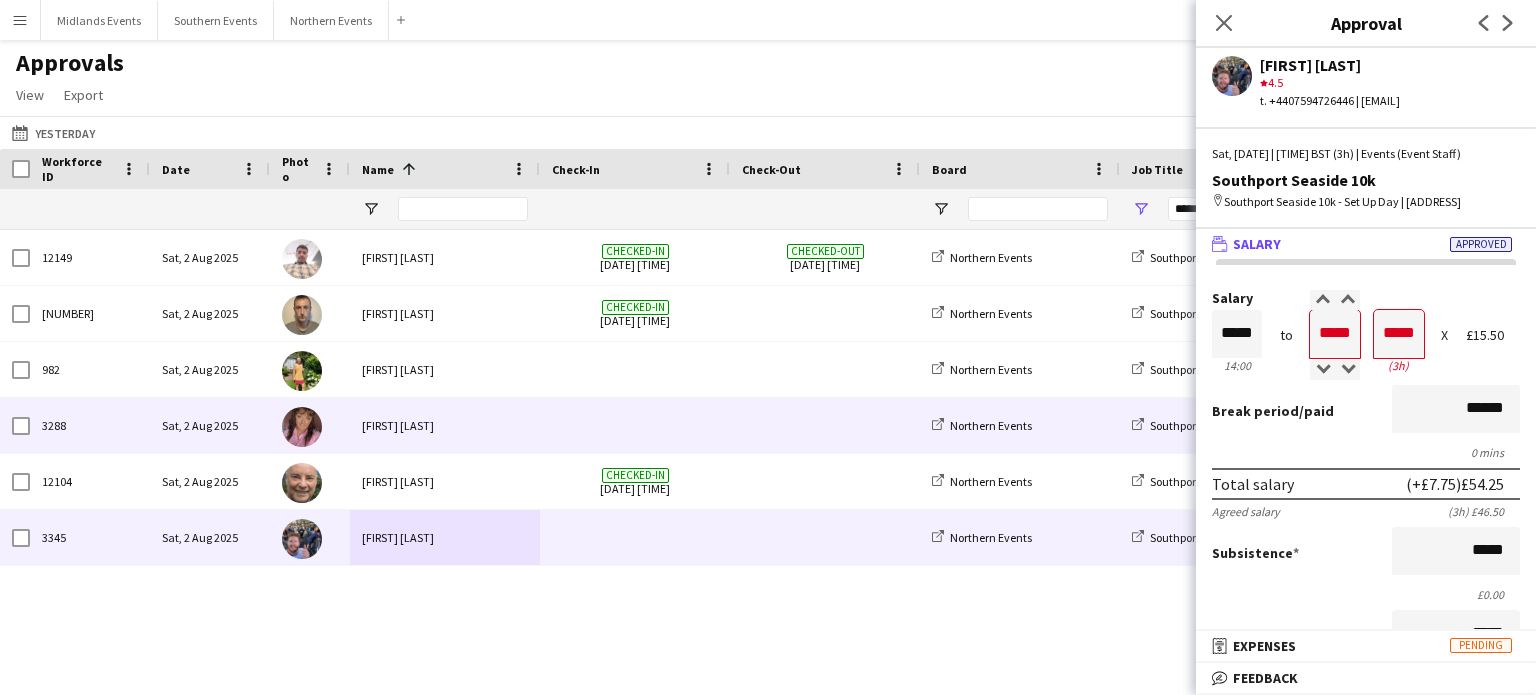 click on "[FIRST] [LAST]" at bounding box center (445, 425) 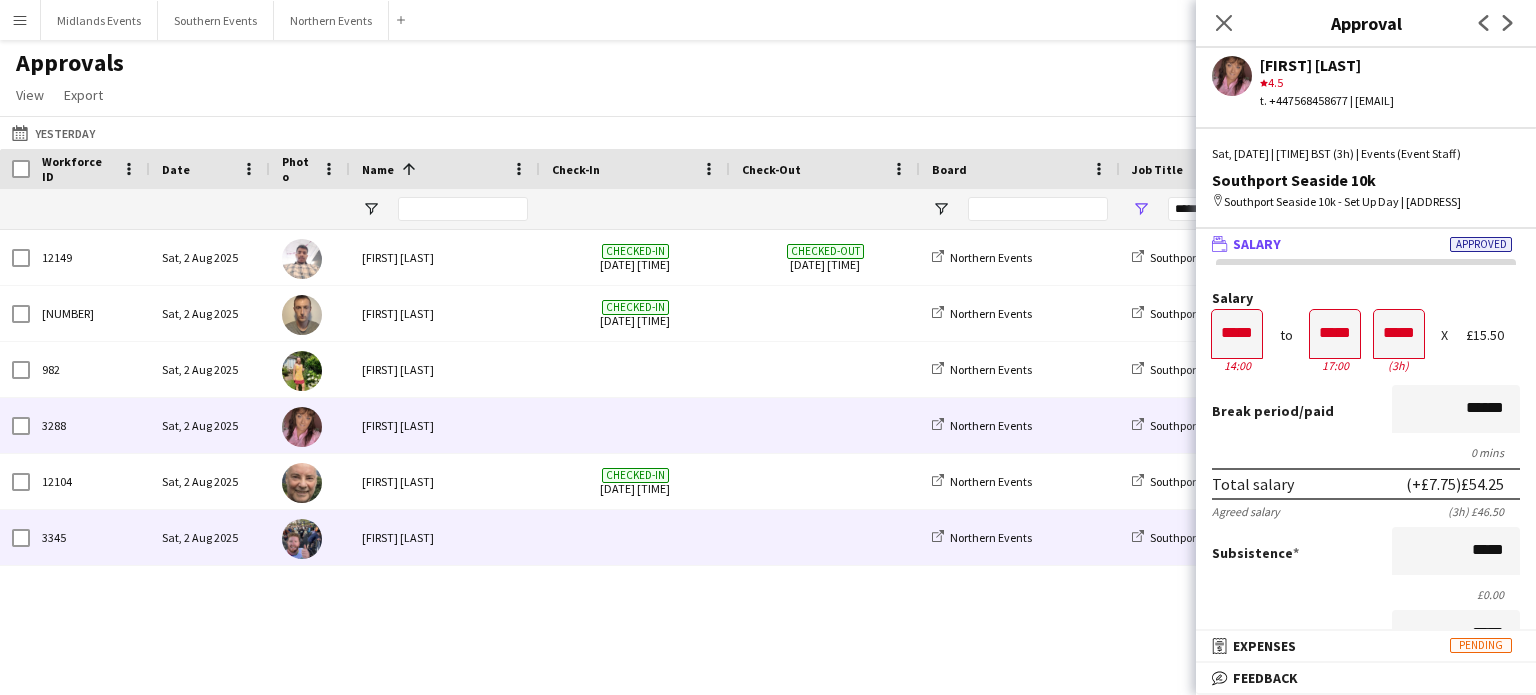 click on "[FIRST] [LAST]" at bounding box center [445, 537] 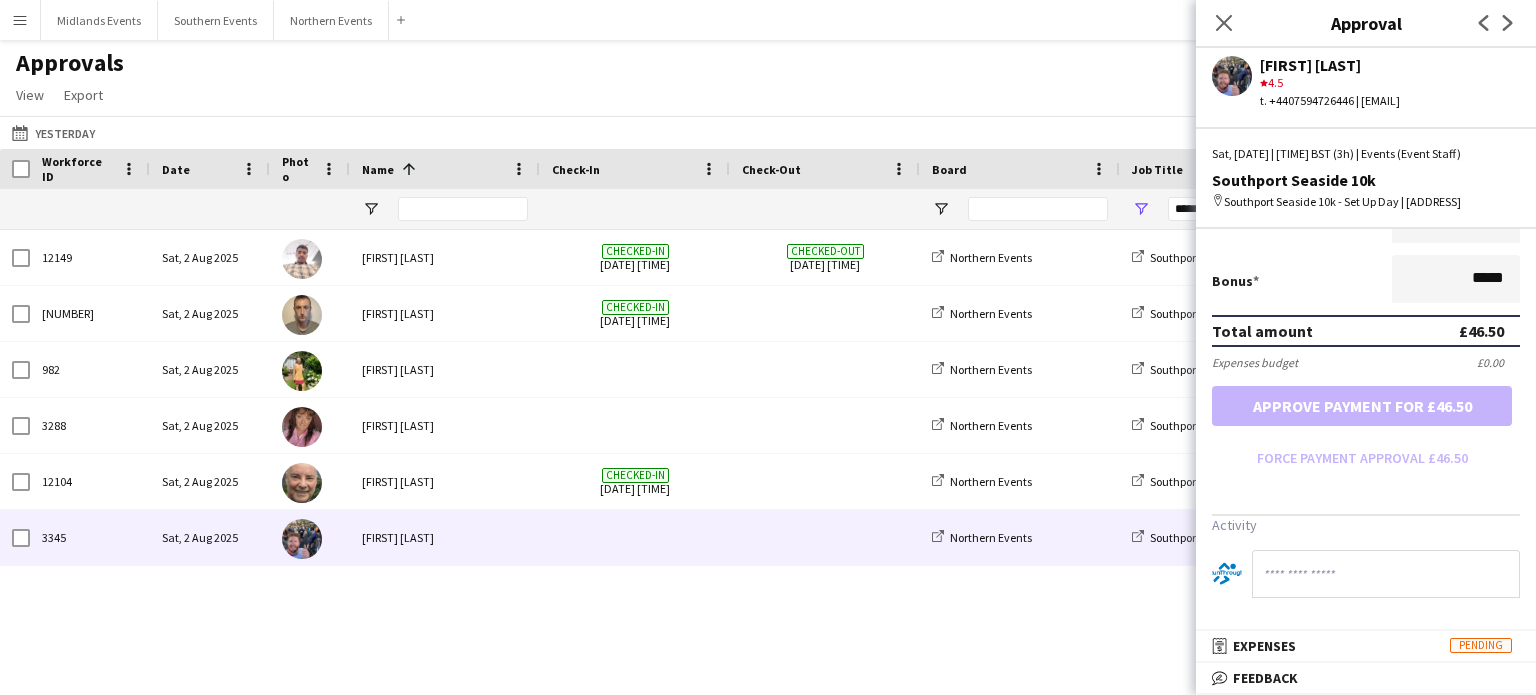 scroll, scrollTop: 336, scrollLeft: 0, axis: vertical 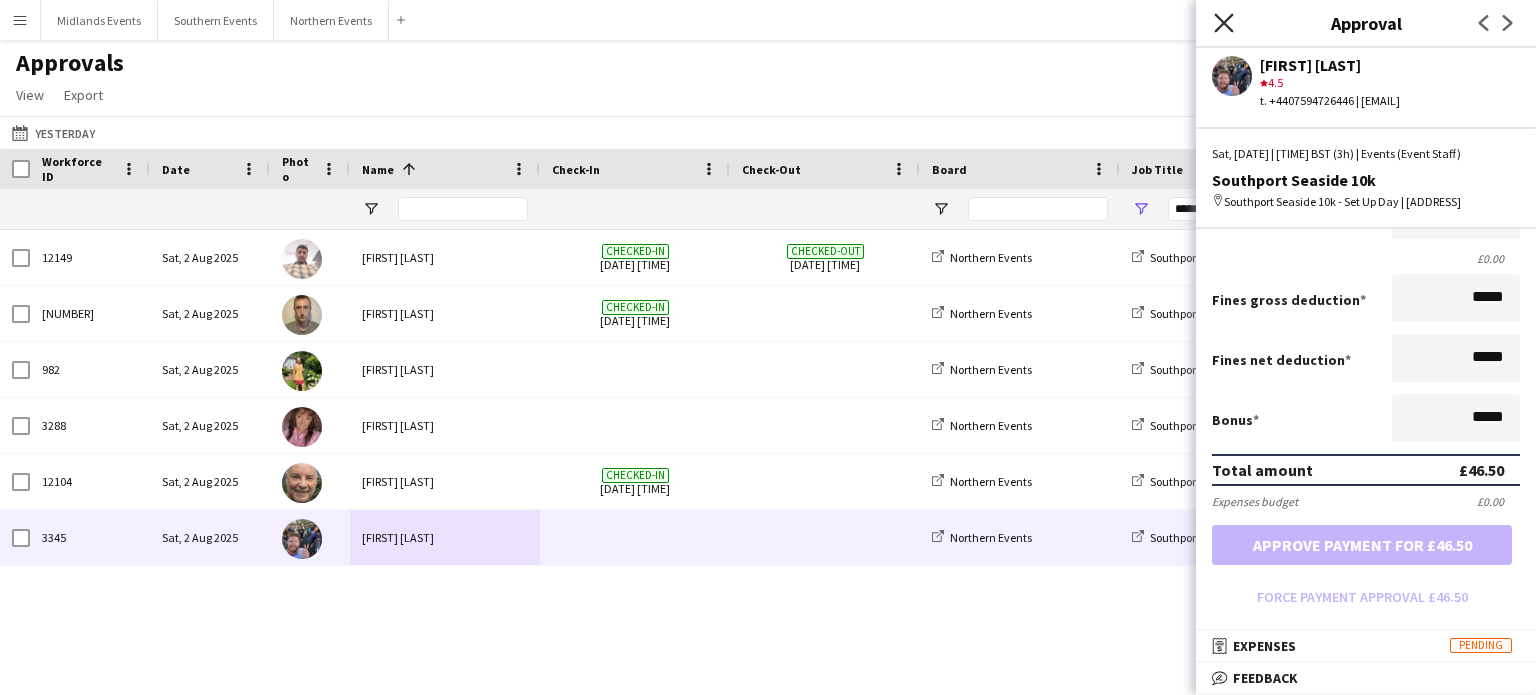 click on "Close pop-in" 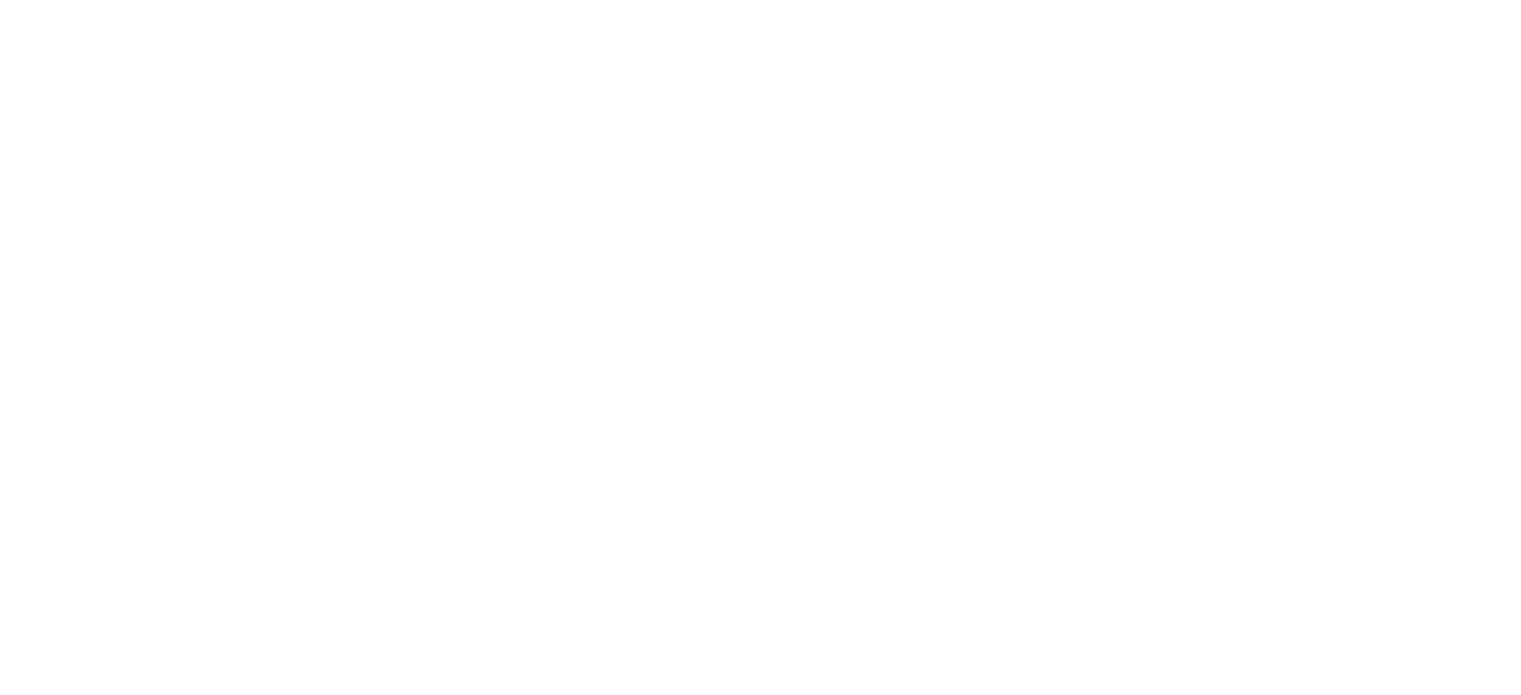scroll, scrollTop: 0, scrollLeft: 0, axis: both 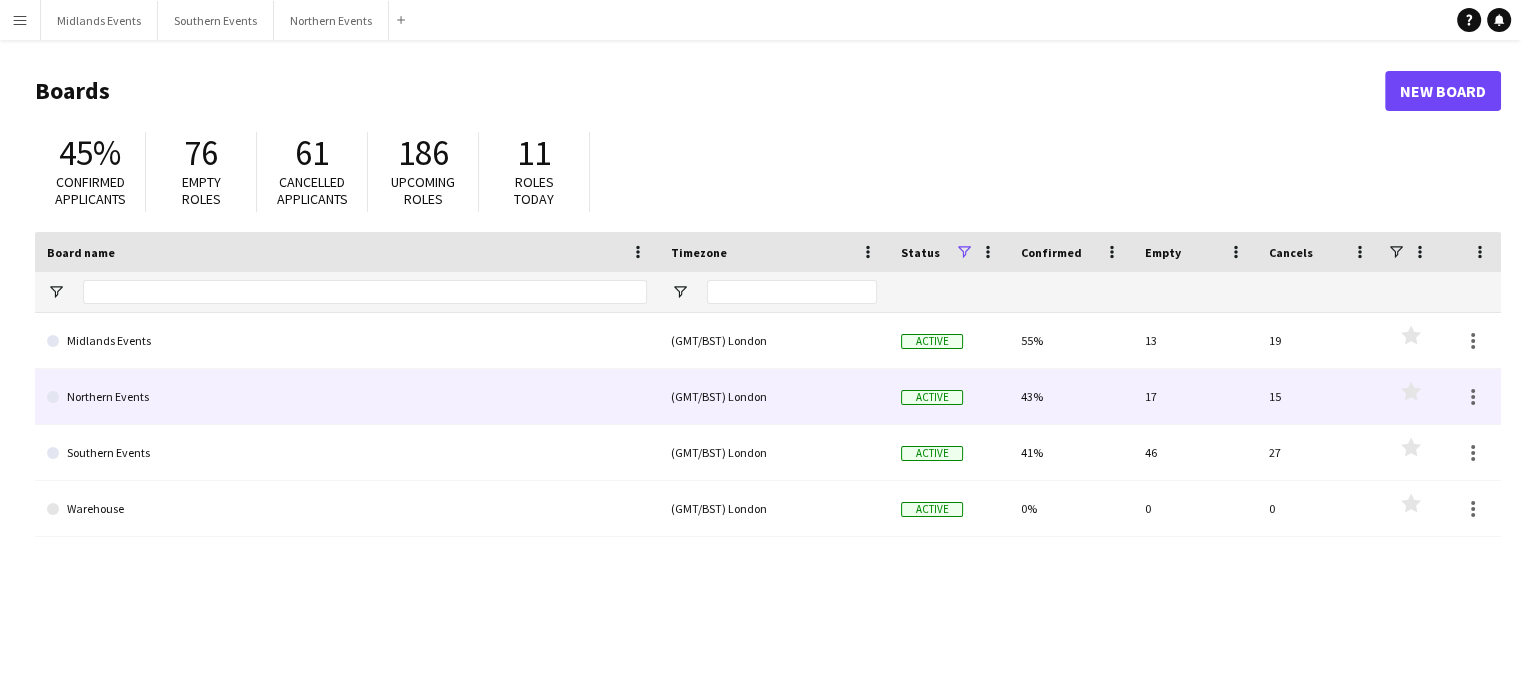 click on "Northern Events" 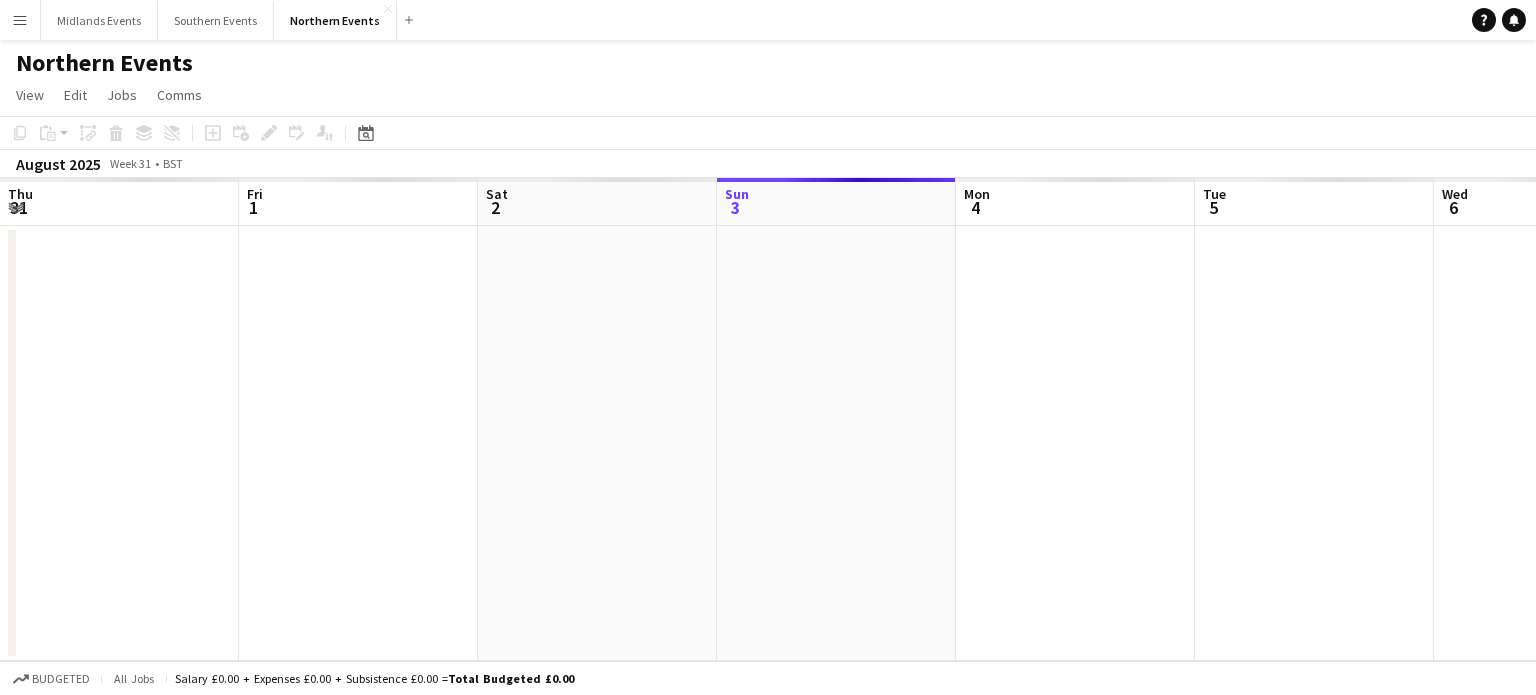 scroll, scrollTop: 0, scrollLeft: 478, axis: horizontal 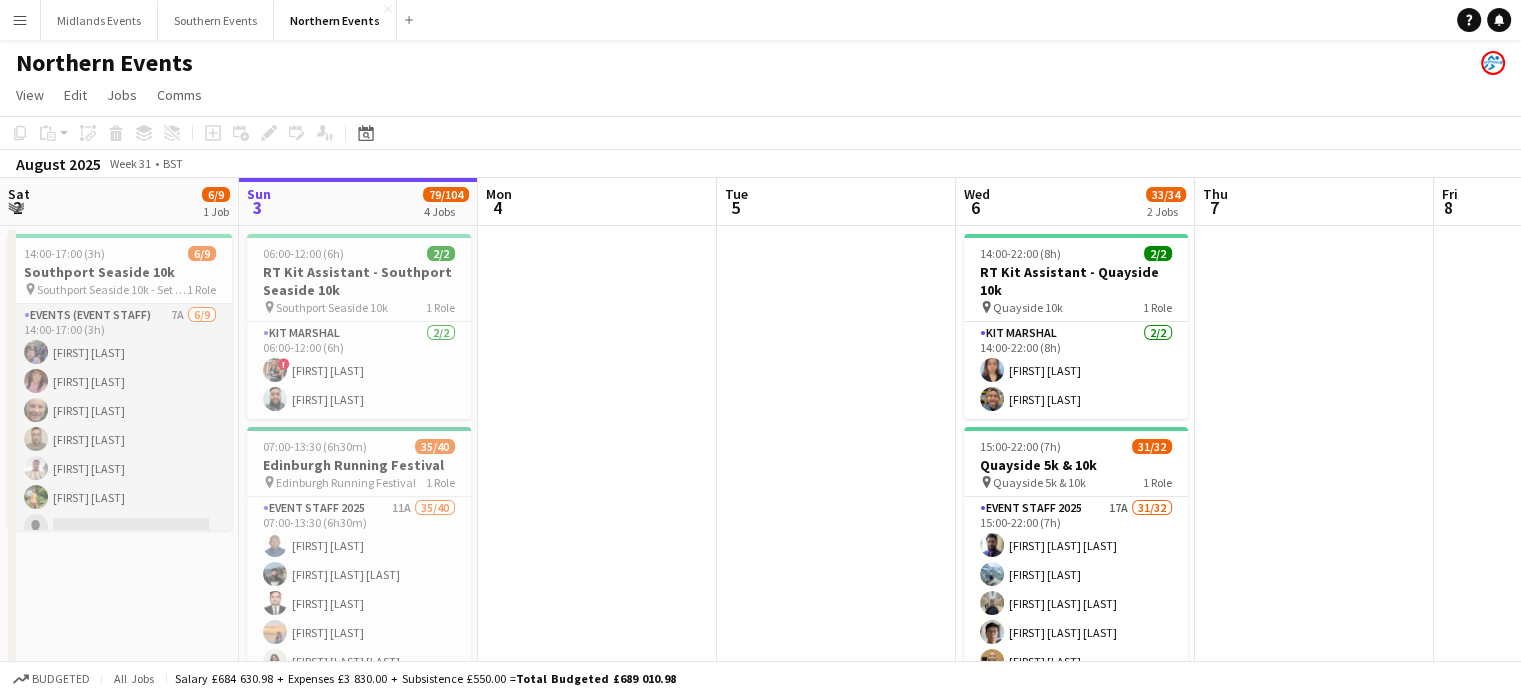 click on "Events (Event Staff)   7A   6/9   14:00-17:00 (3h)
Rob Wilson Micaela Brindle Rob McBride Carl Smith ABHIMANYU SAH Katie Buckingham
single-neutral-actions
single-neutral-actions
single-neutral-actions" at bounding box center [120, 454] 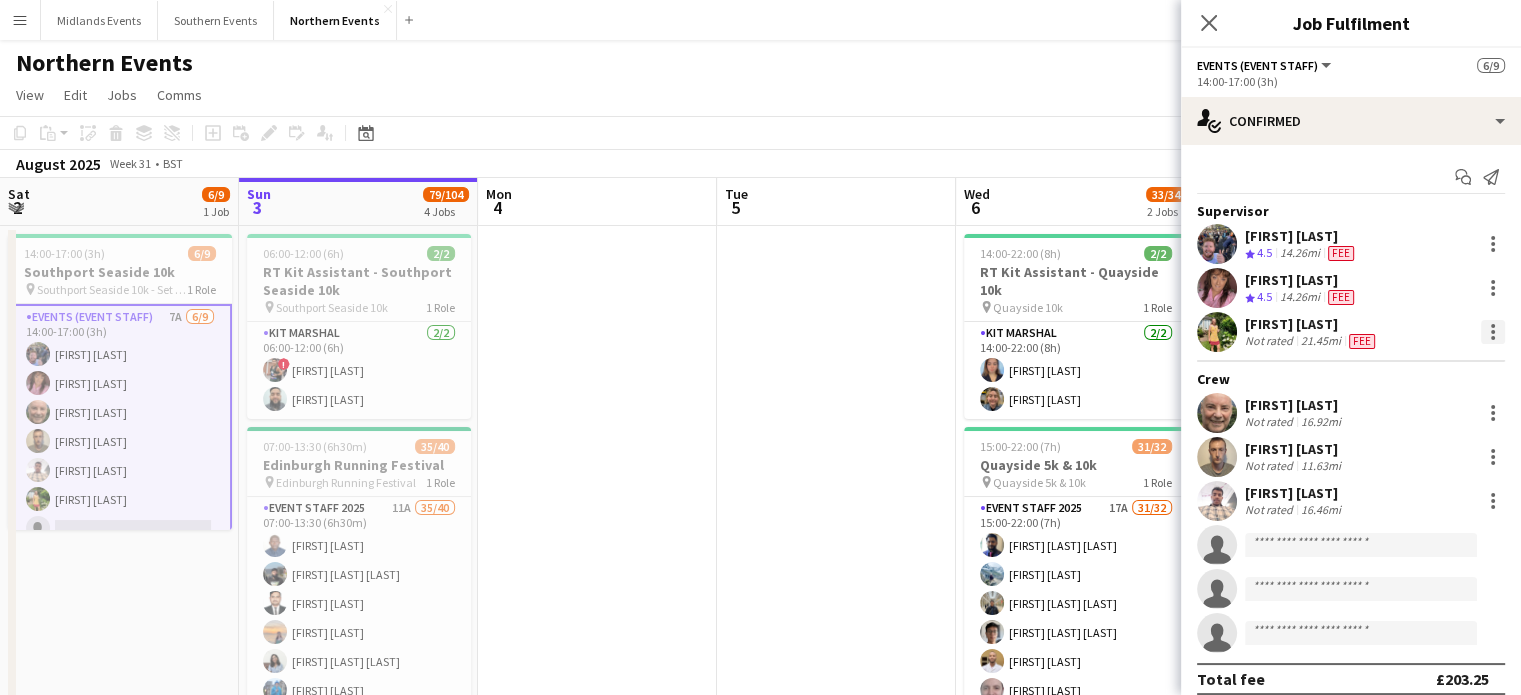 click at bounding box center (1493, 332) 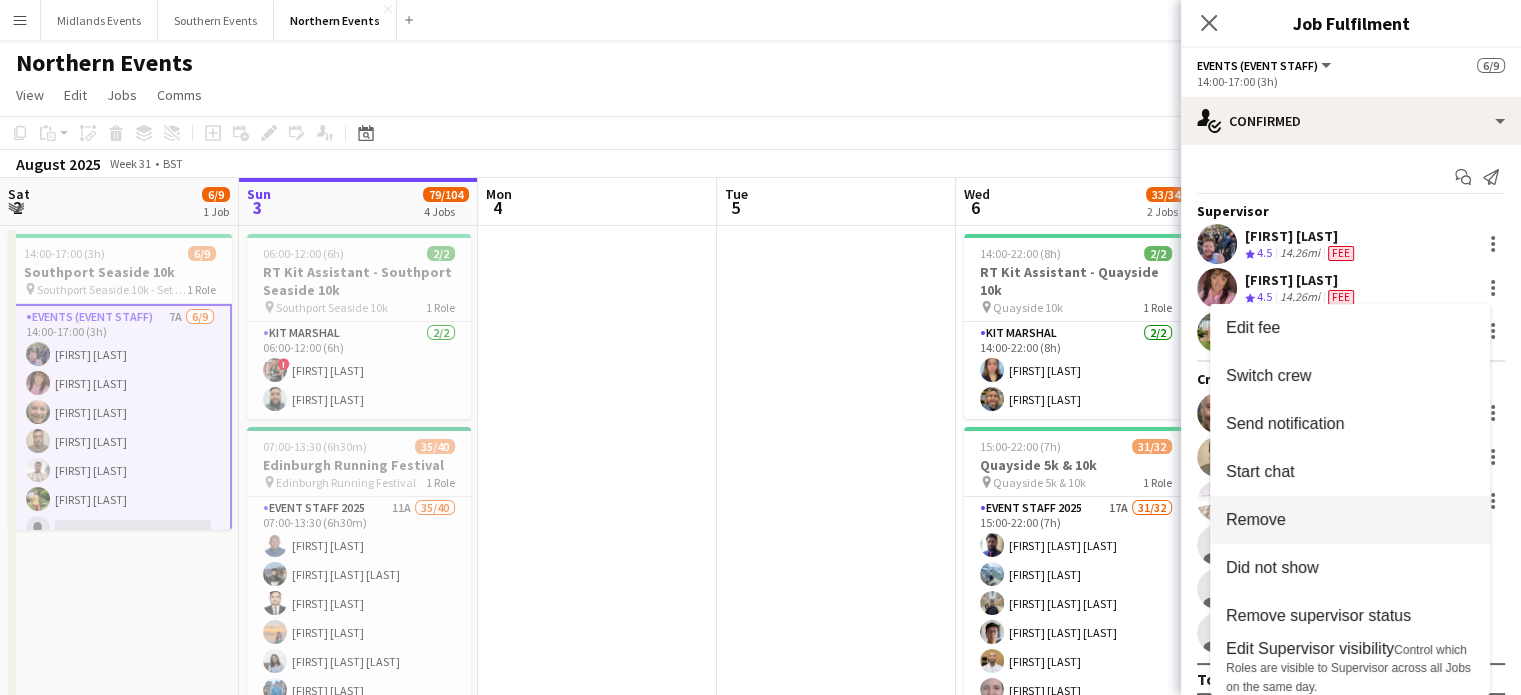 click on "Remove" at bounding box center (1256, 519) 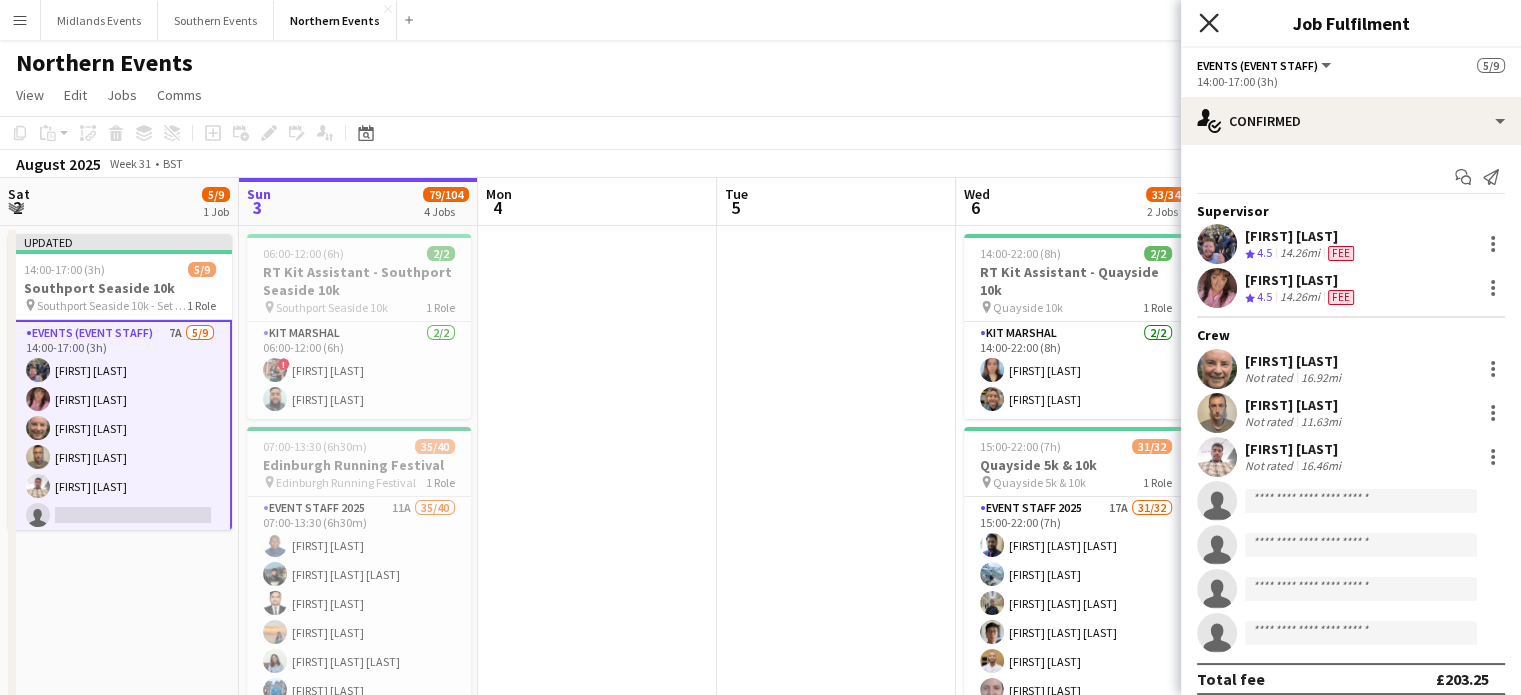 click on "Close pop-in" 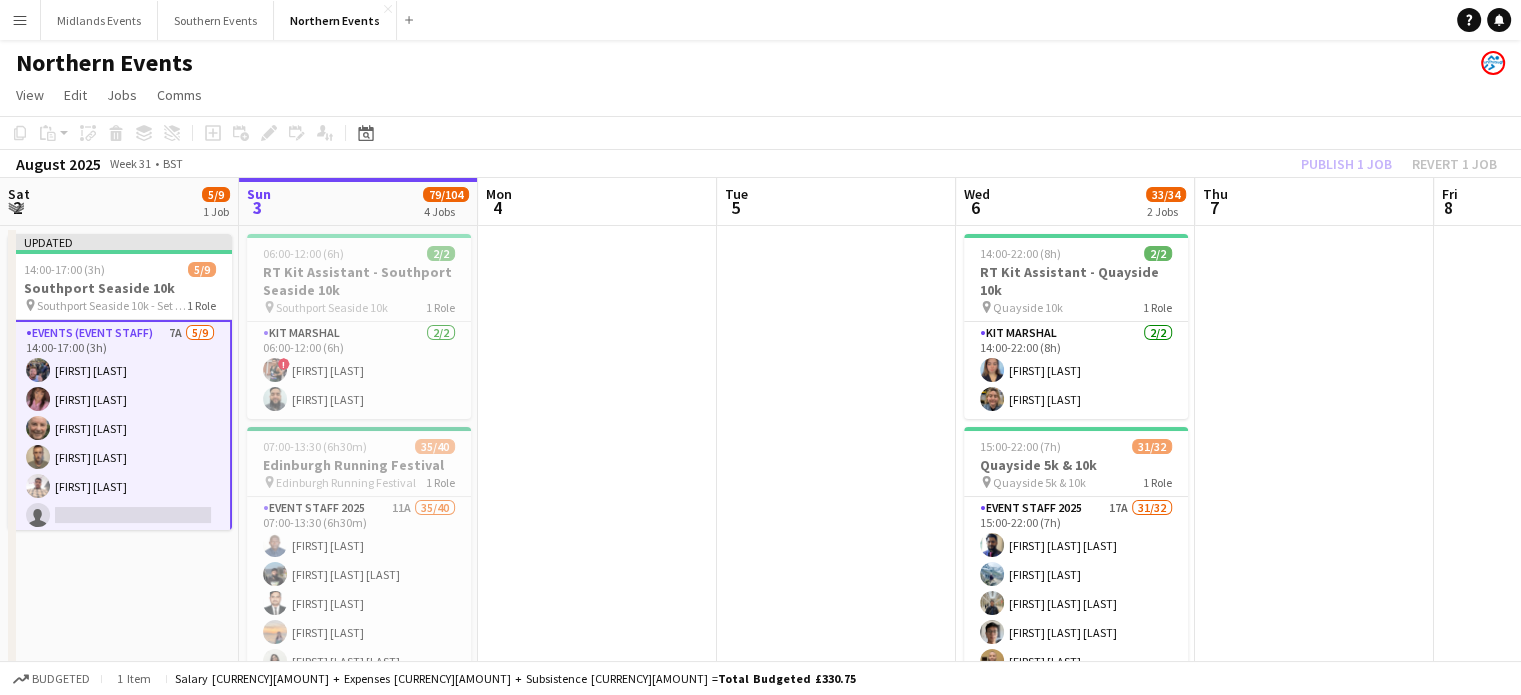 click on "Publish 1 job   Revert 1 job" 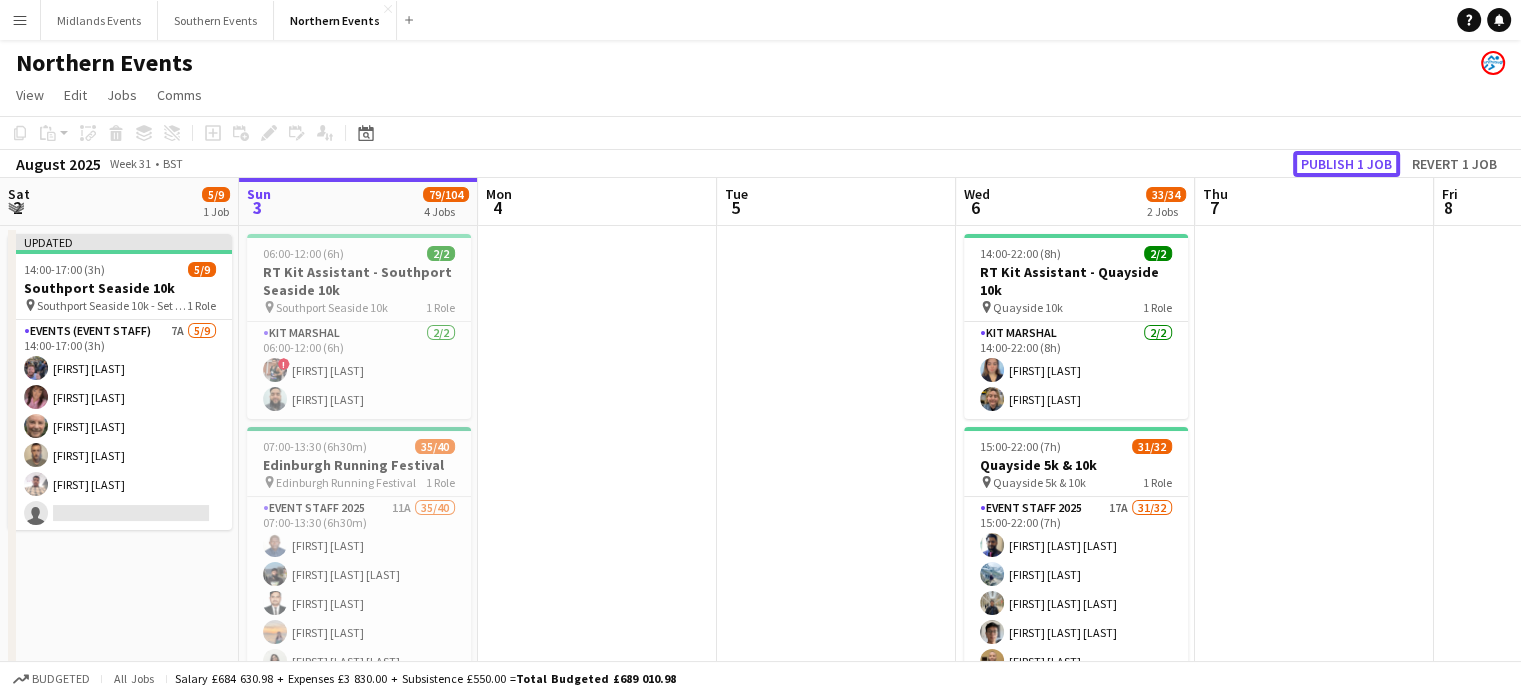 click on "Publish 1 job" 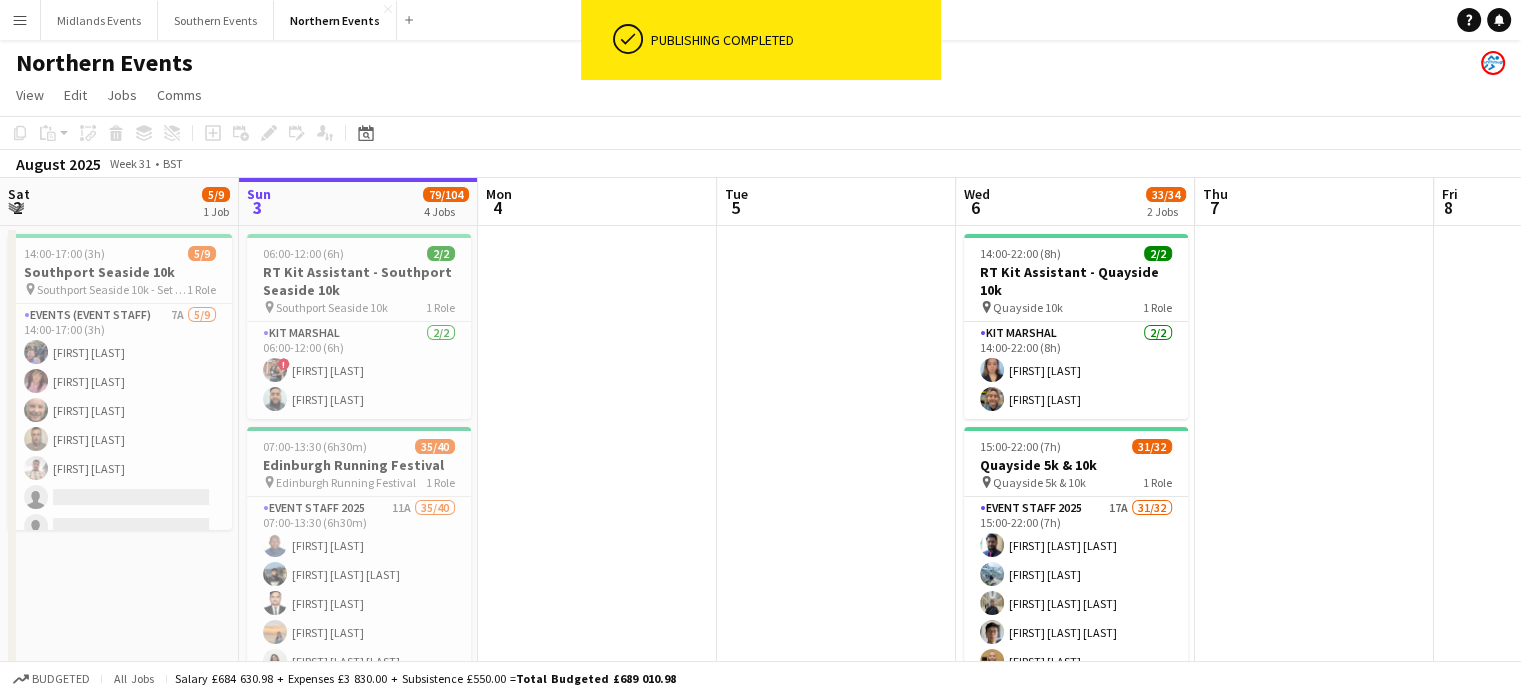 click on "Menu" at bounding box center (20, 20) 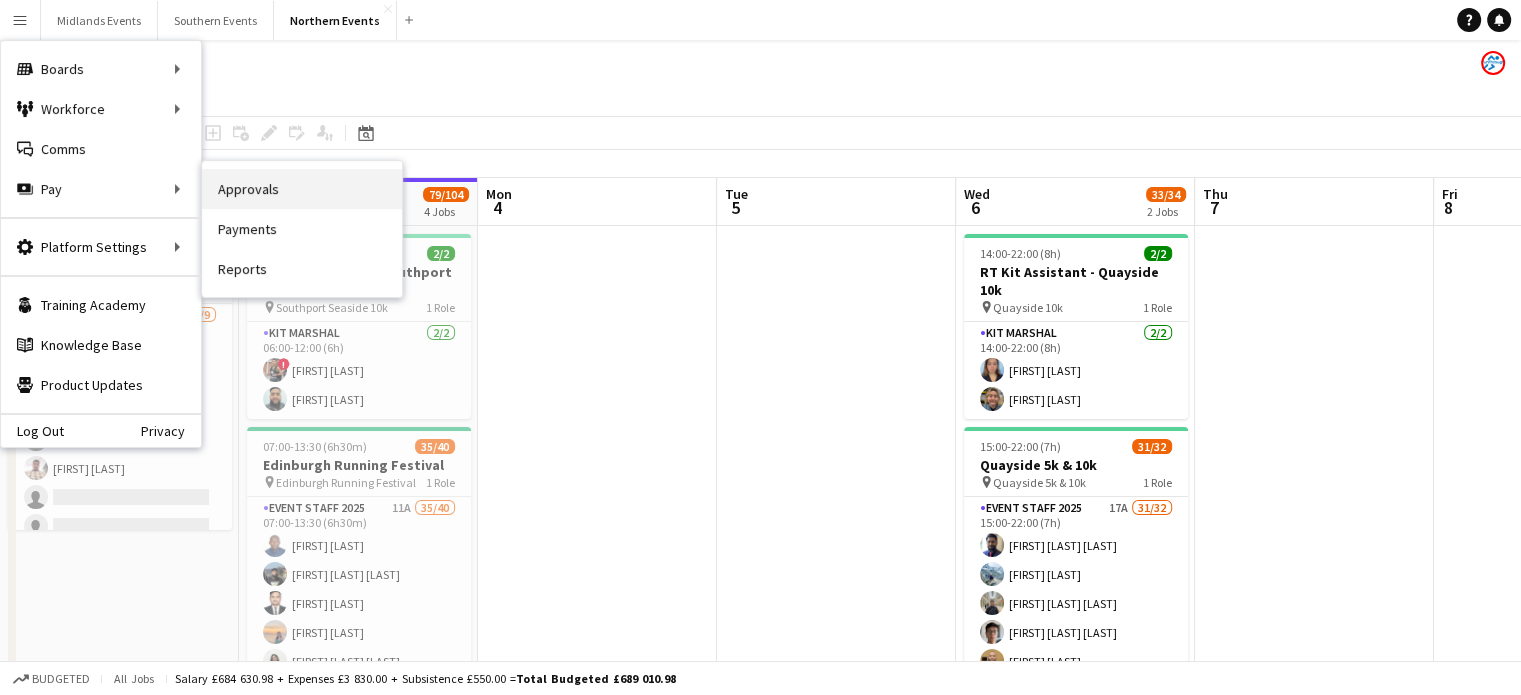 click on "Approvals" at bounding box center [302, 189] 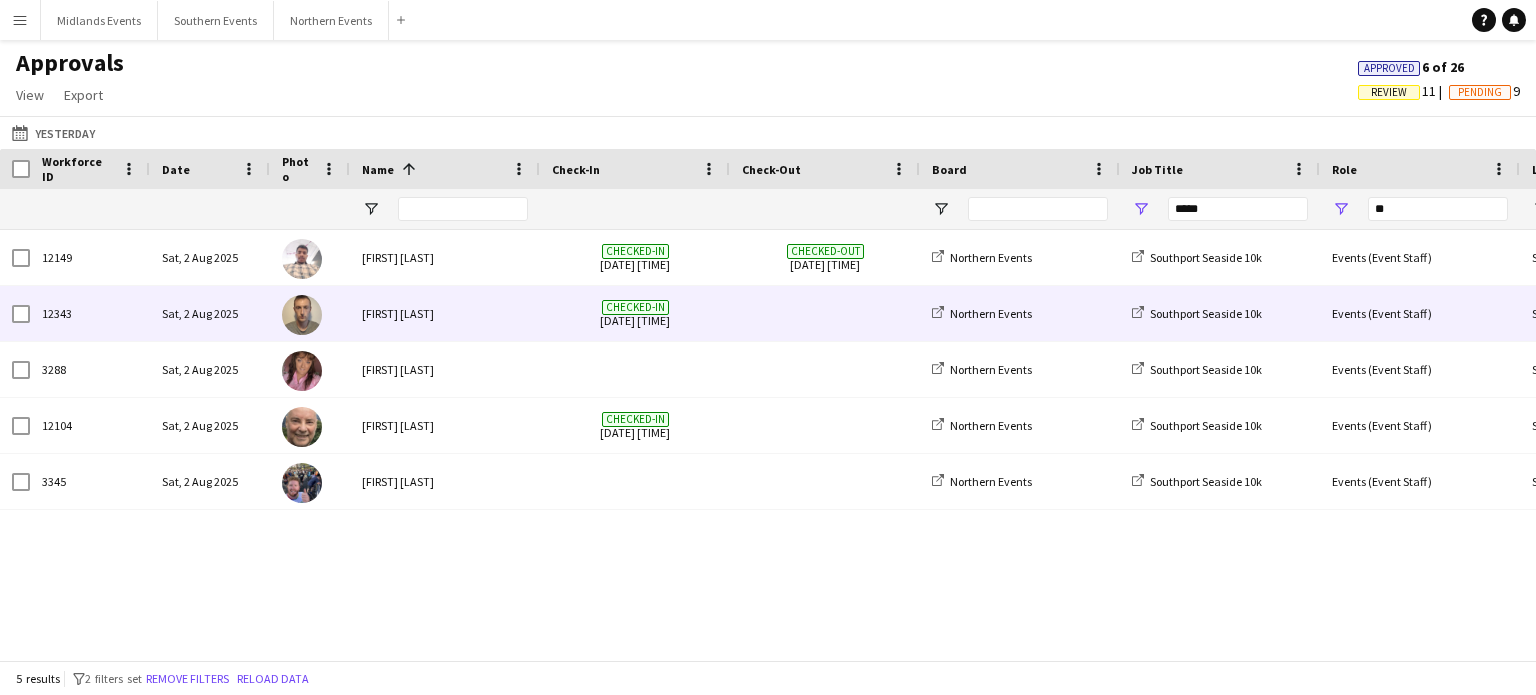 click on "[FIRST] [LAST]" at bounding box center (445, 313) 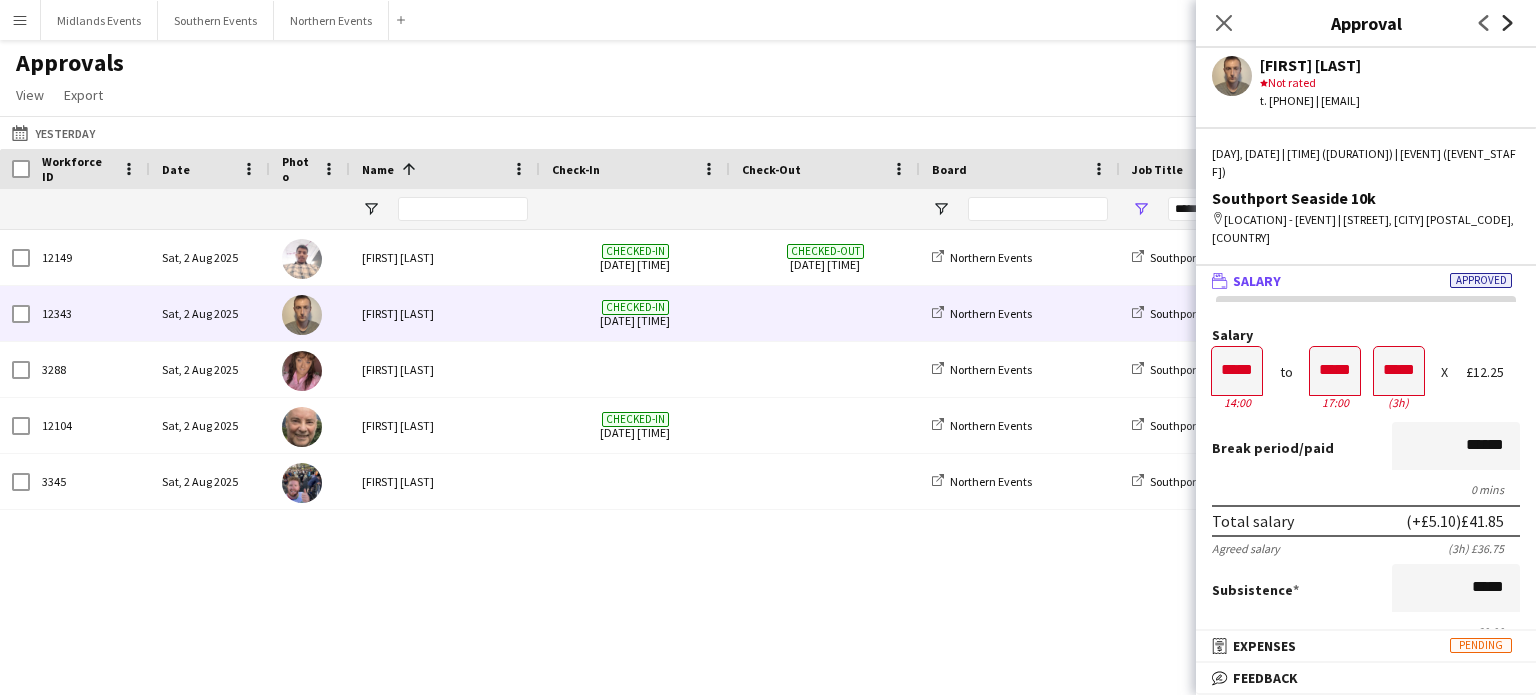 click on "Next" 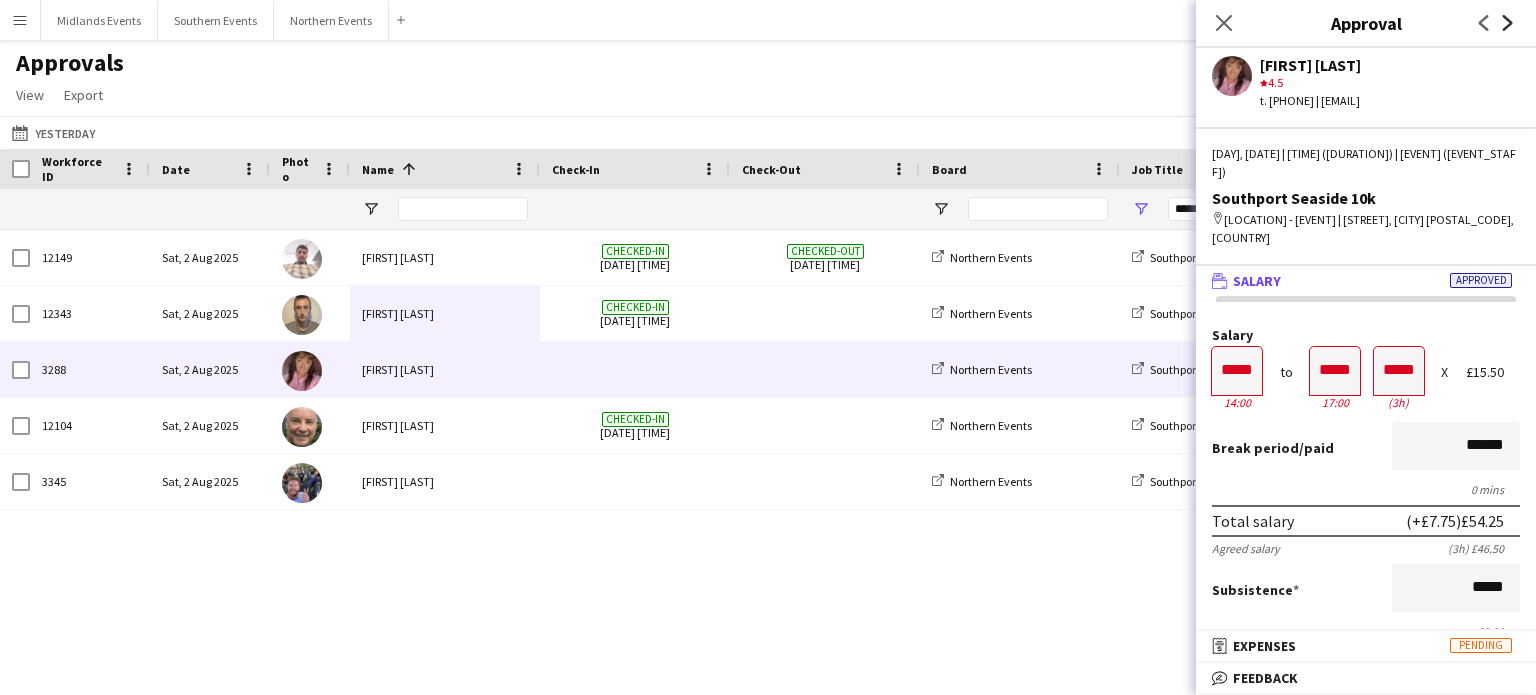 click on "Next" 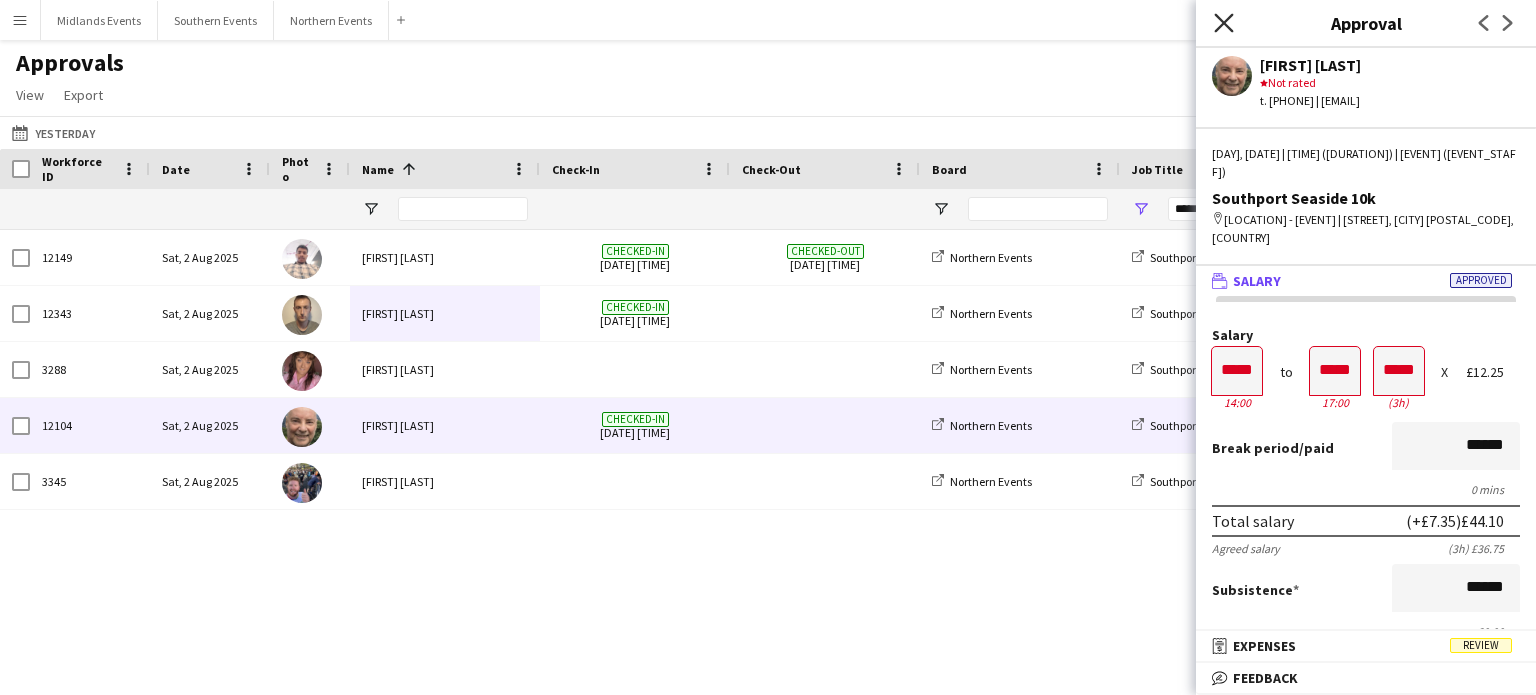 click on "Close pop-in" 